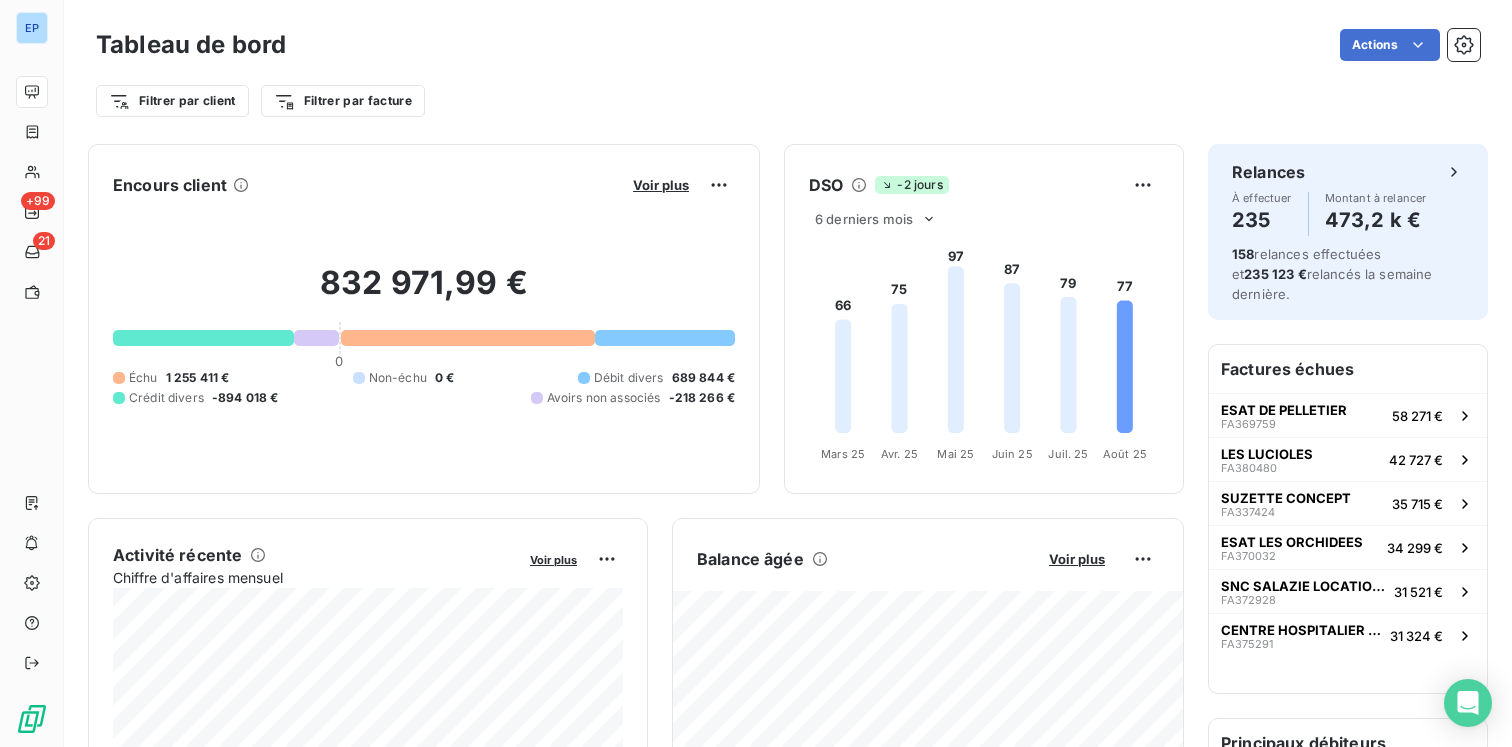 scroll, scrollTop: 0, scrollLeft: 0, axis: both 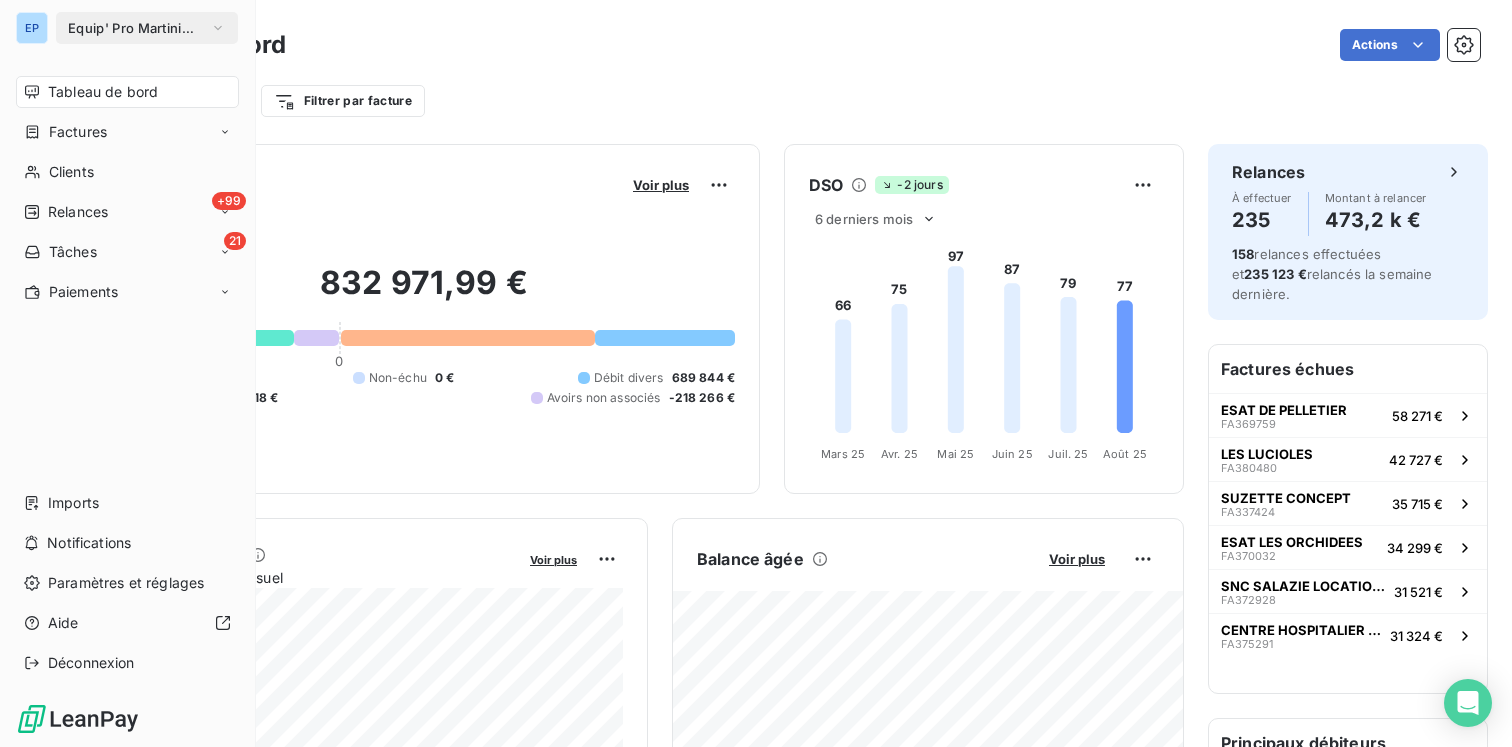 click on "Equip' Pro Martinique" at bounding box center [147, 28] 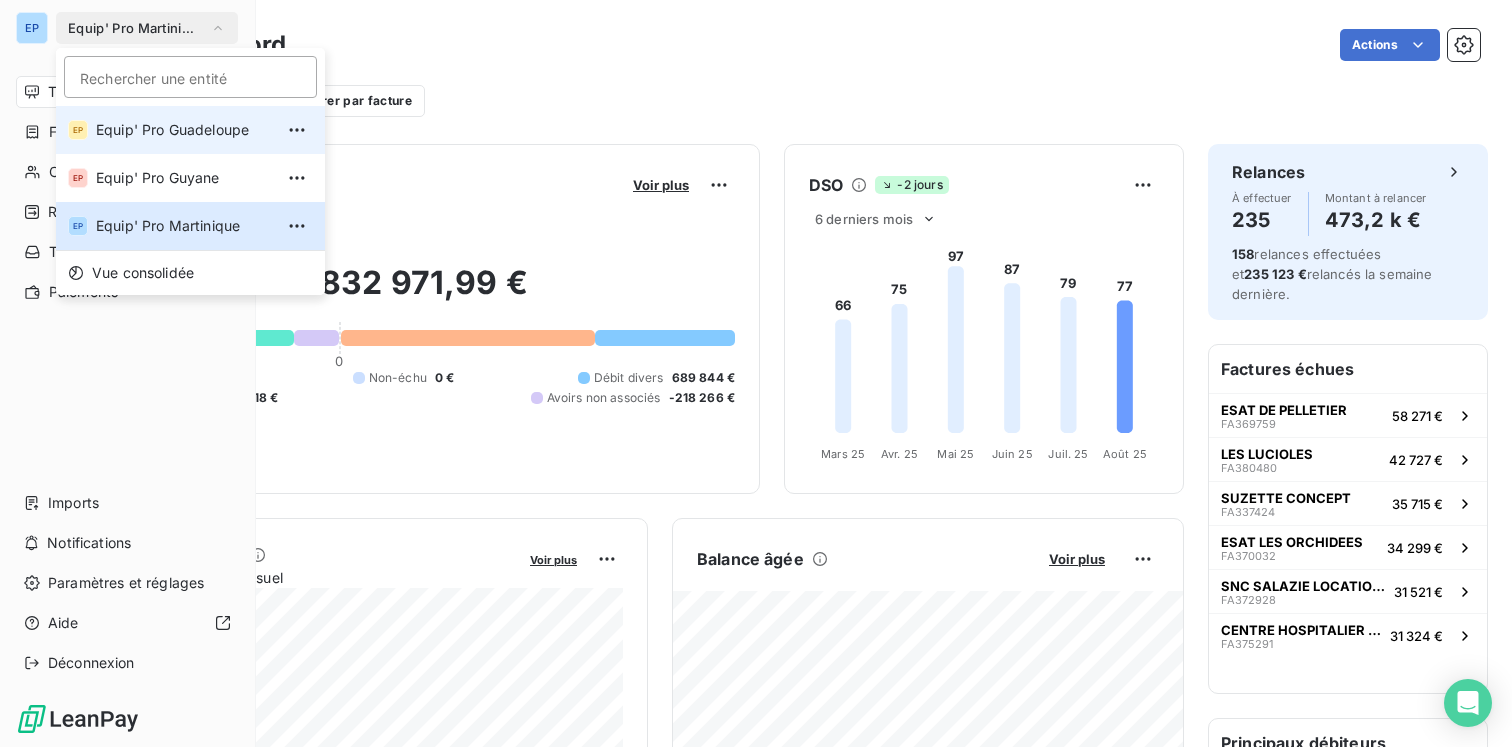 click on "EP Equip' Pro Guadeloupe" at bounding box center [190, 130] 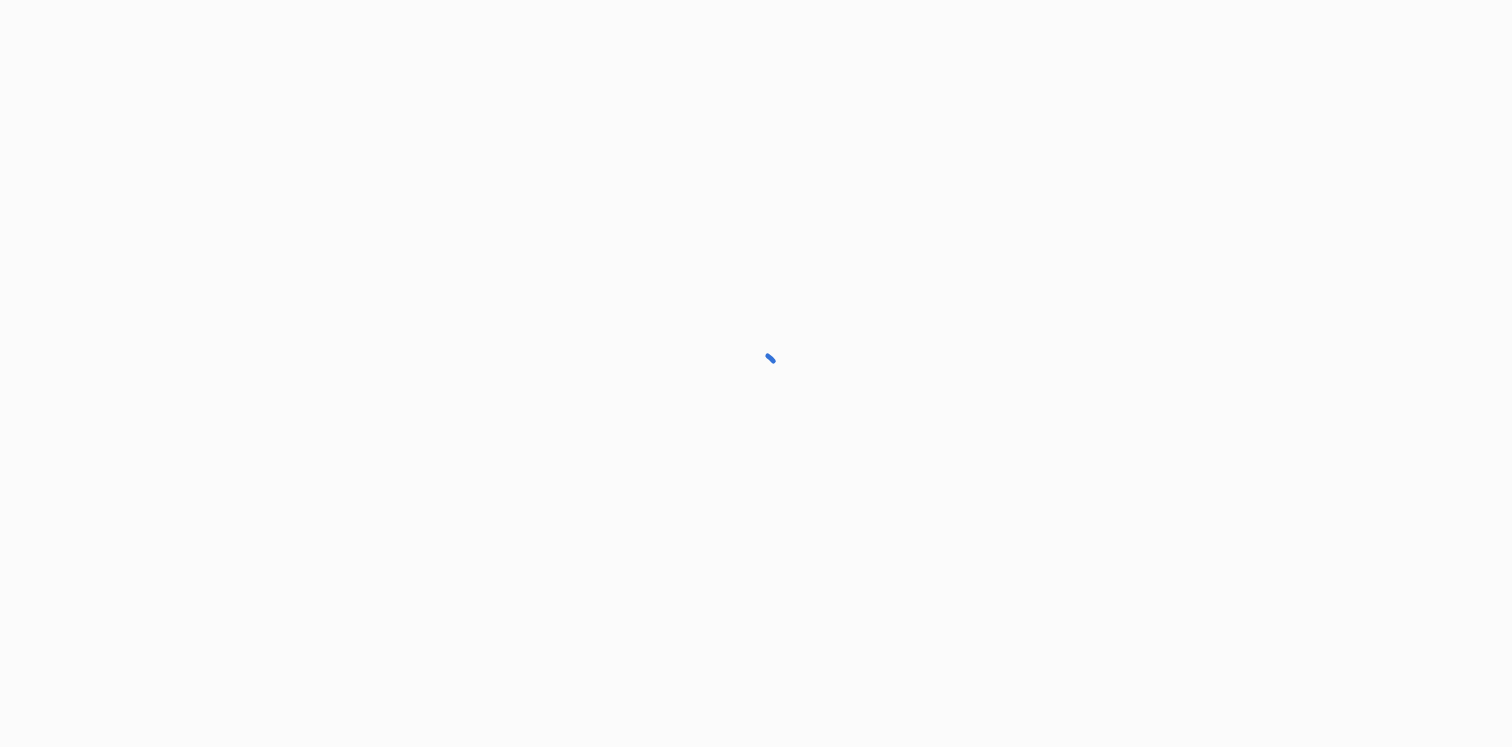 scroll, scrollTop: 0, scrollLeft: 0, axis: both 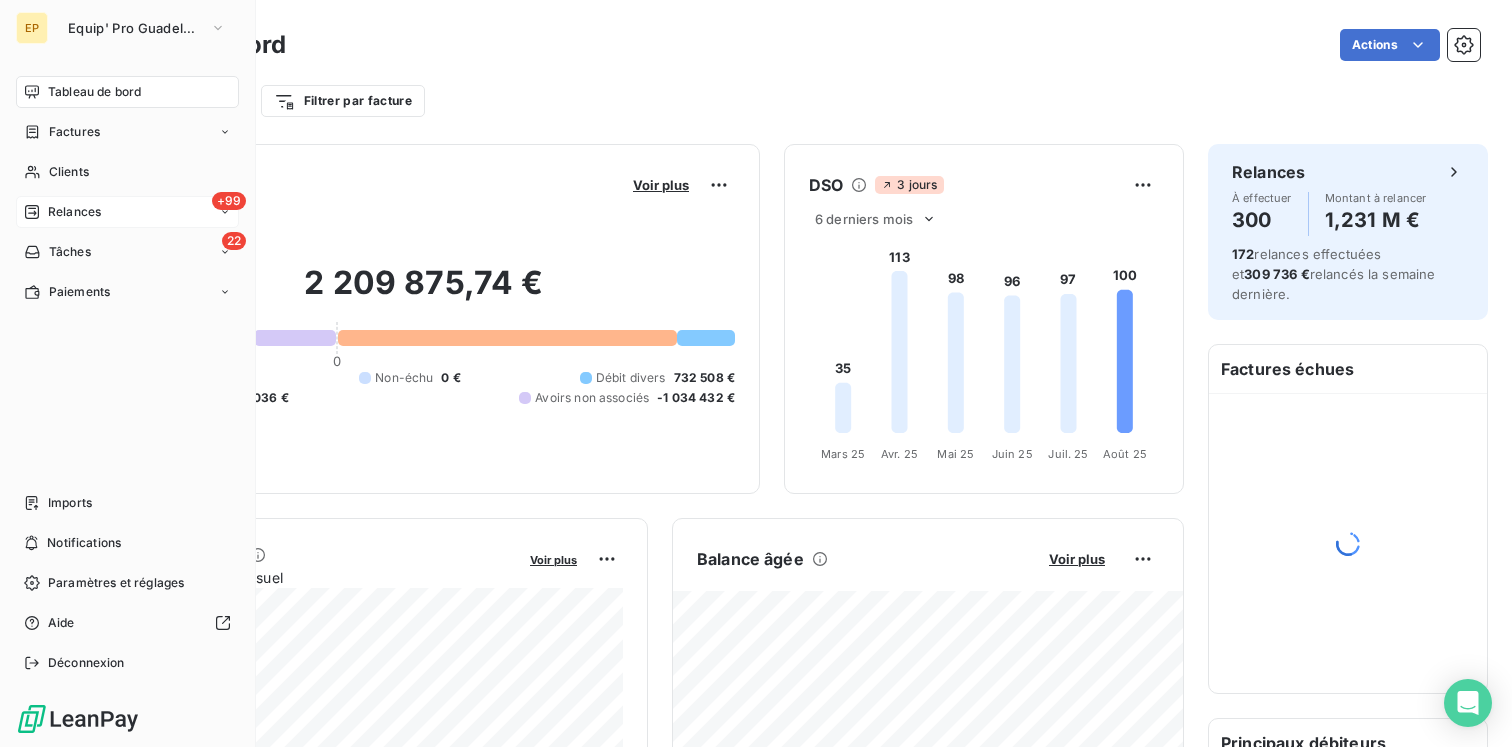 click on "Relances" at bounding box center (74, 212) 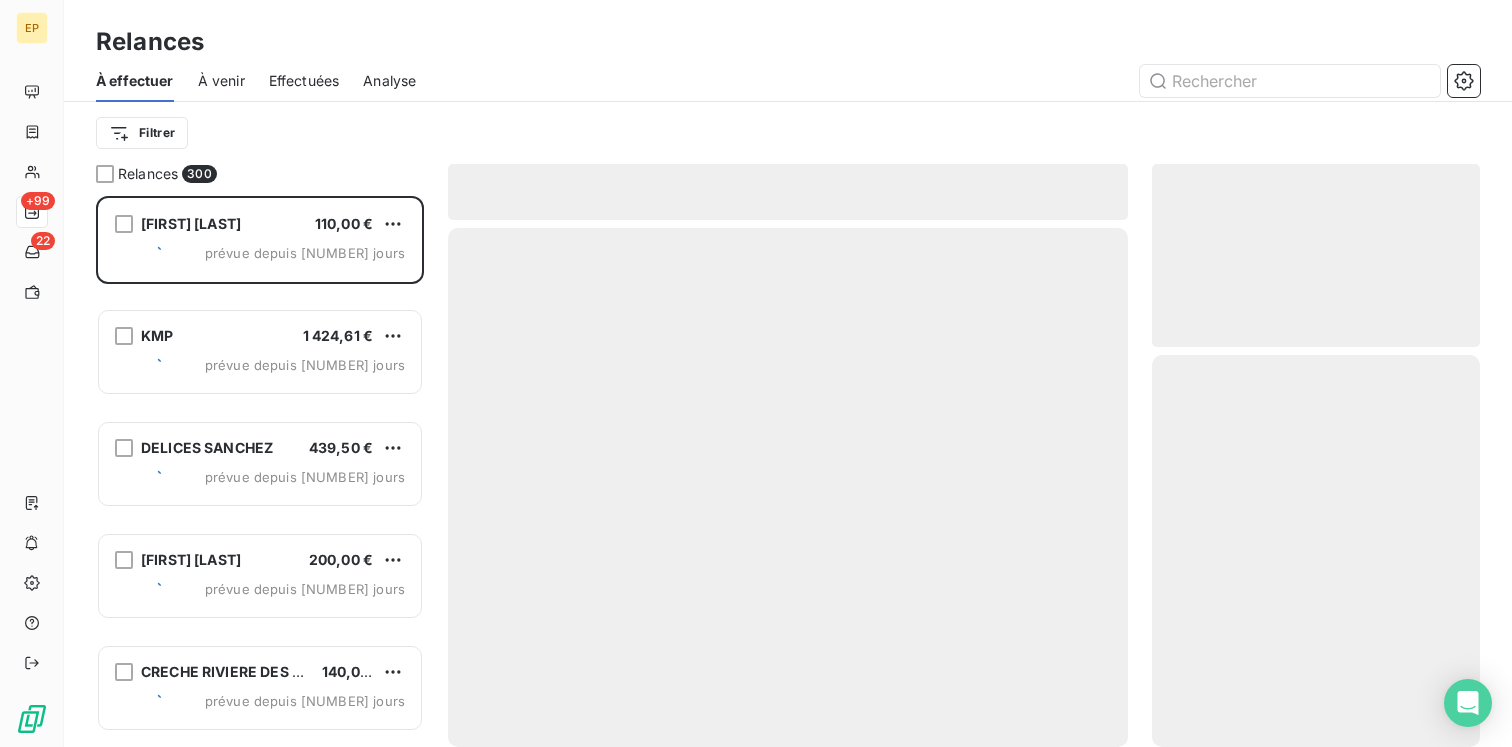 scroll, scrollTop: 1, scrollLeft: 1, axis: both 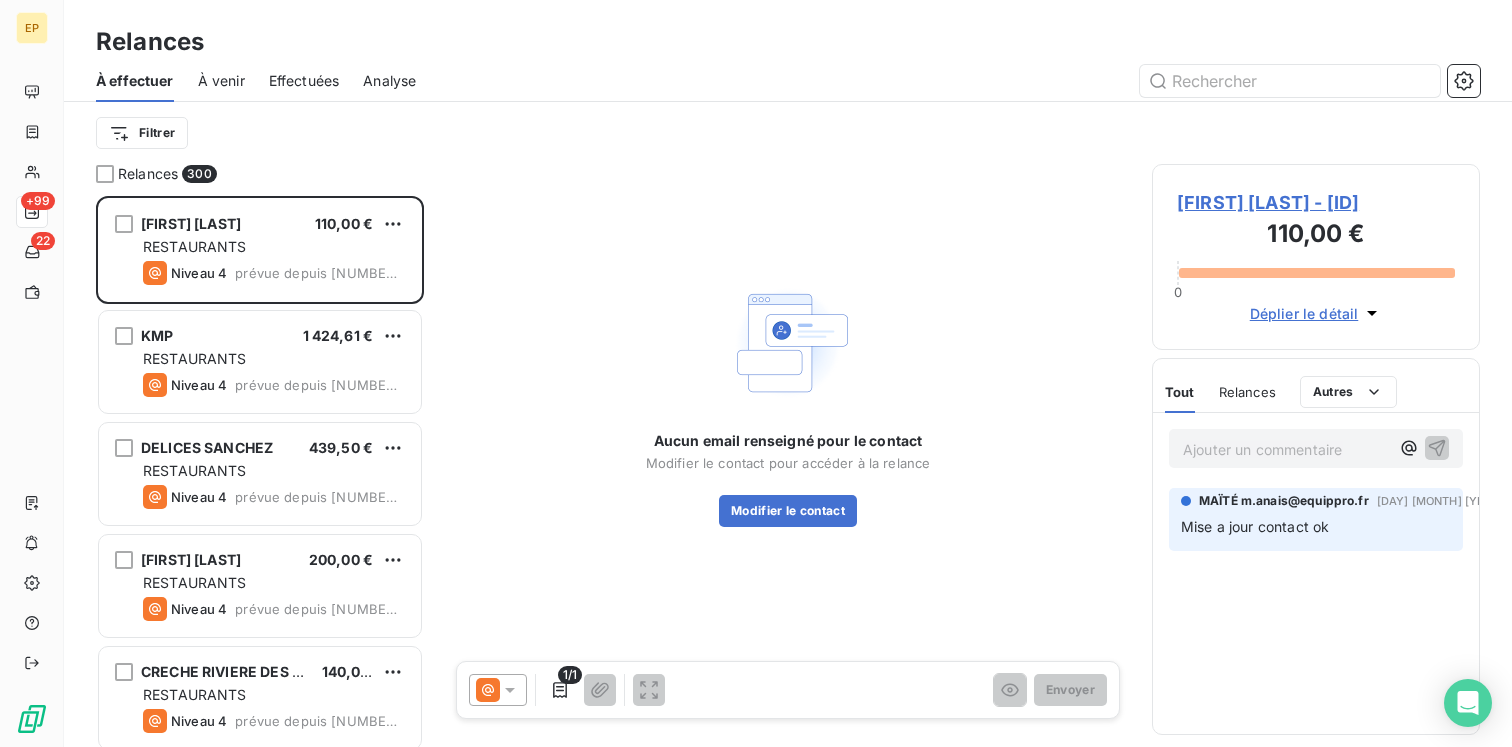 click on "À venir" at bounding box center (221, 81) 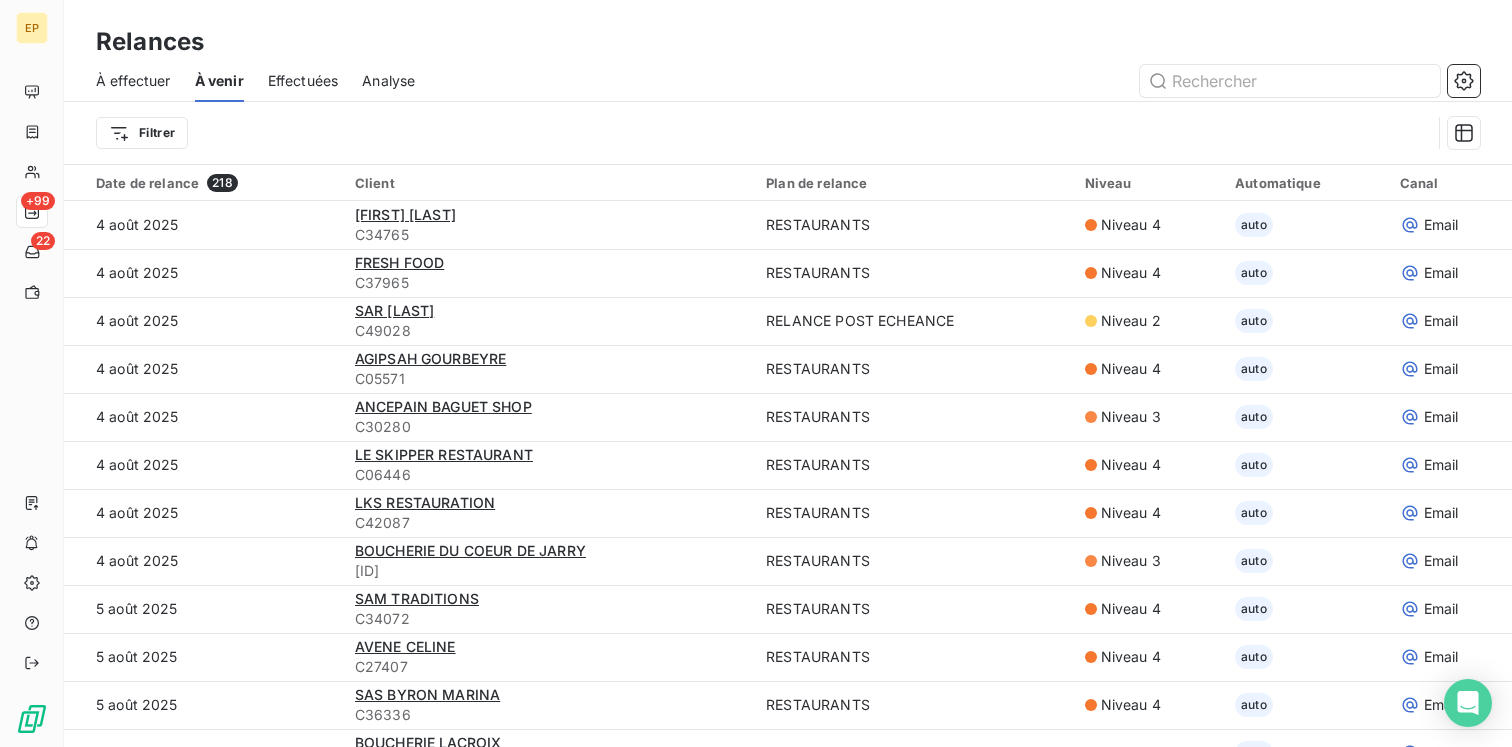 click on "Effectuées" at bounding box center (303, 81) 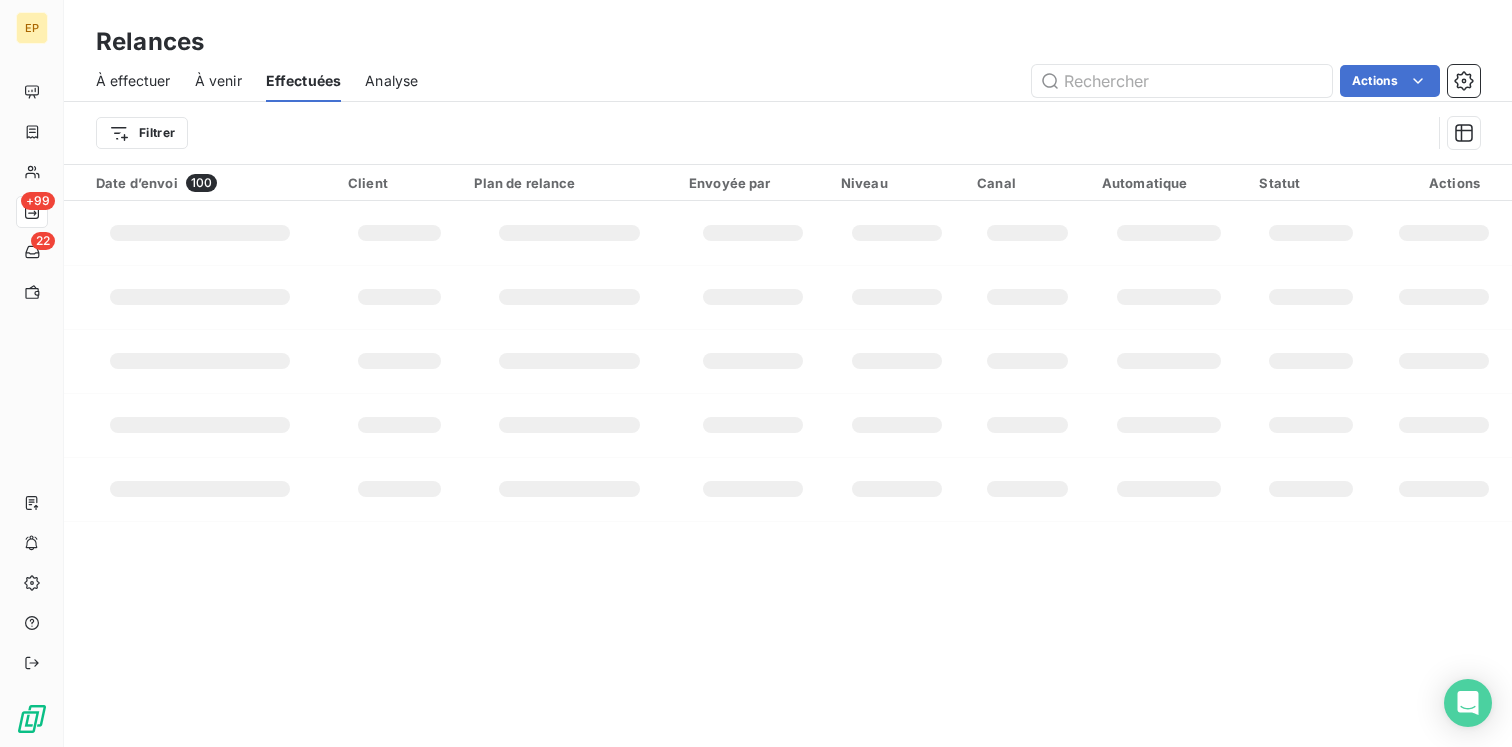 click on "À venir" at bounding box center [218, 81] 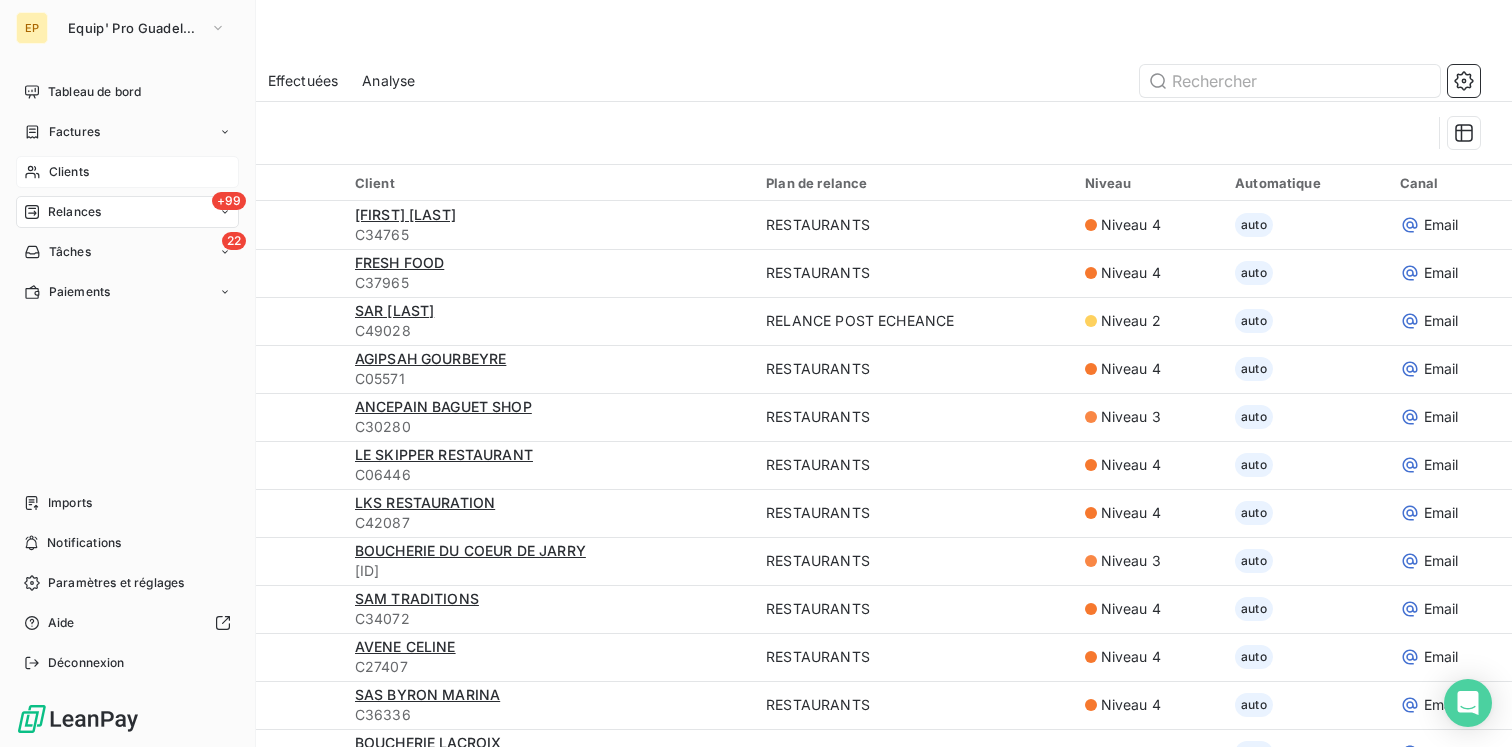 click on "Clients" at bounding box center (127, 172) 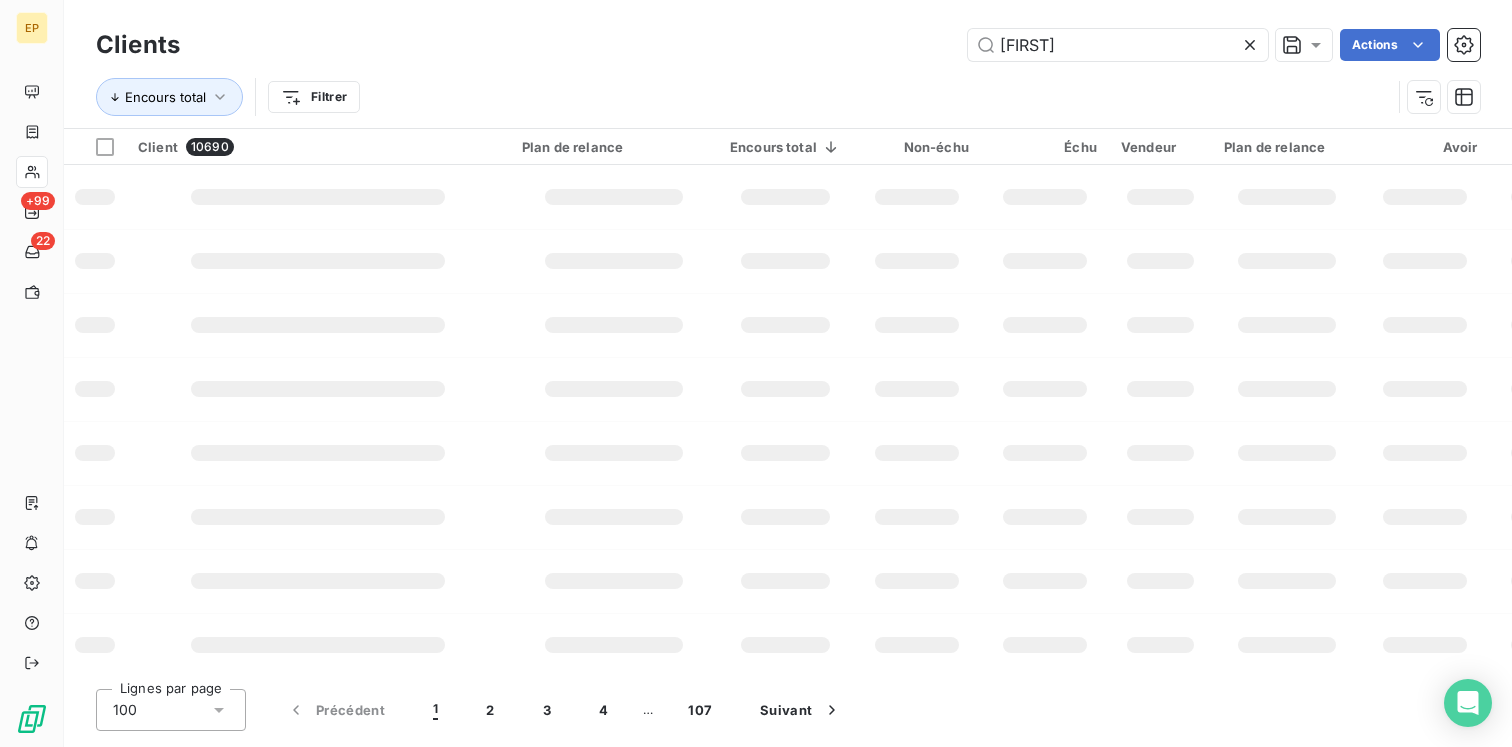 type on "[FIRST]" 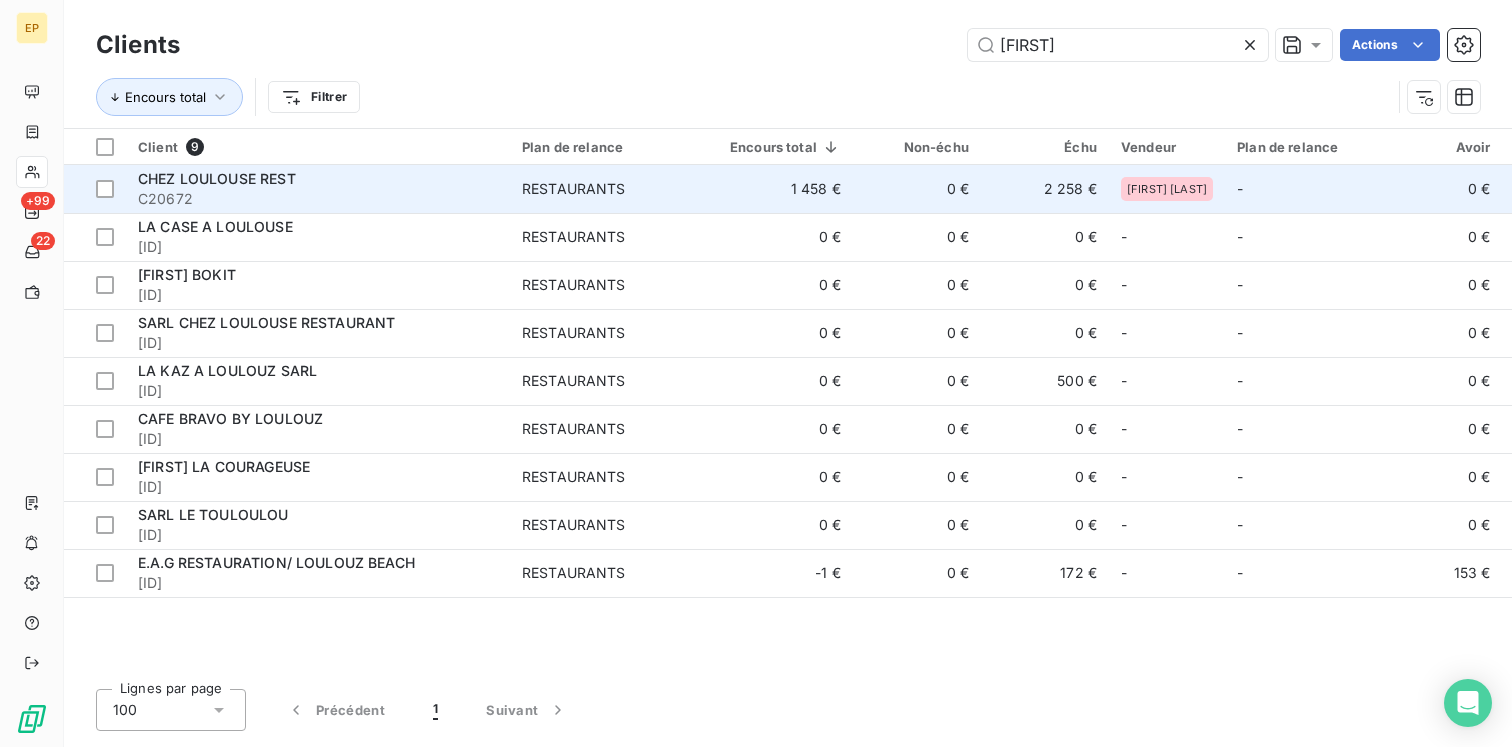 click on "RESTAURANTS" at bounding box center (574, 189) 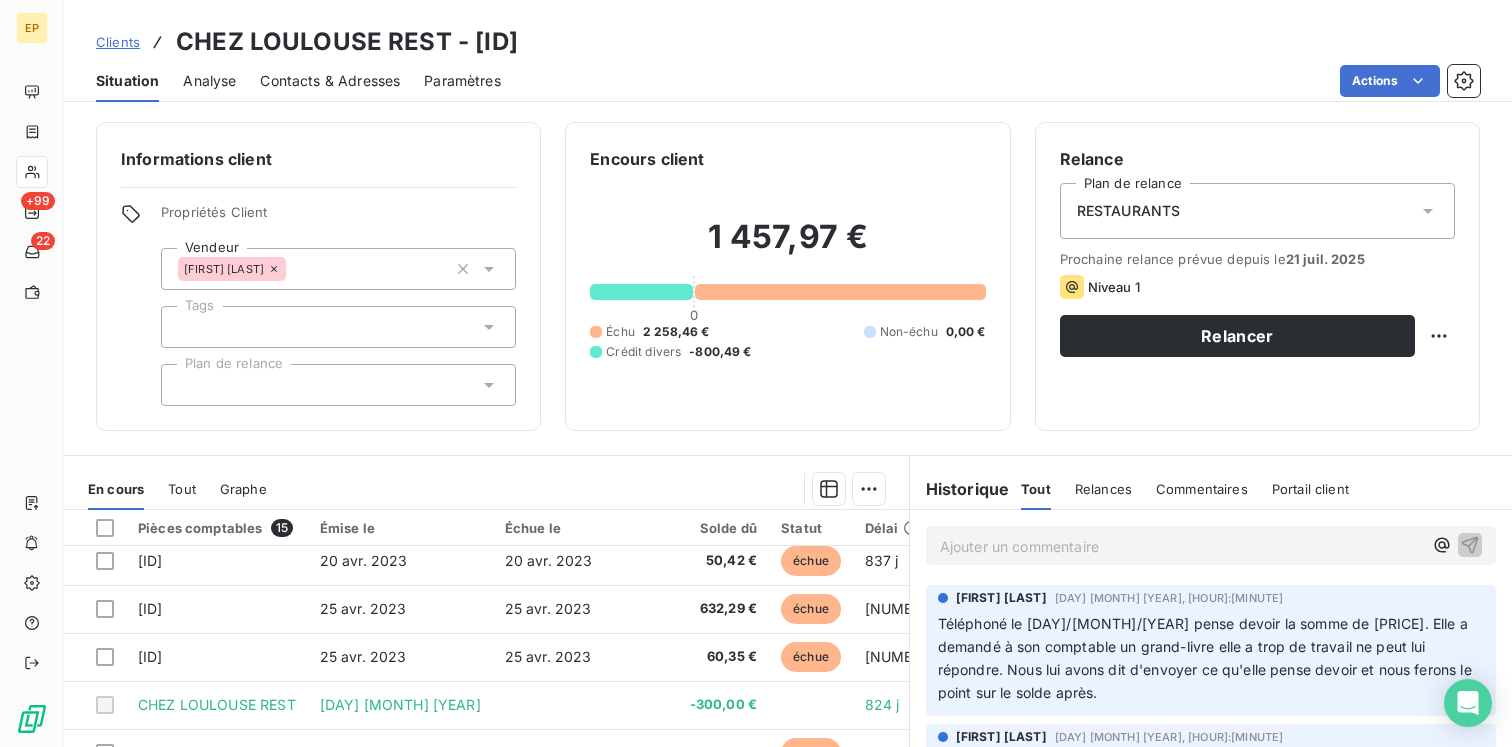 scroll, scrollTop: 371, scrollLeft: 0, axis: vertical 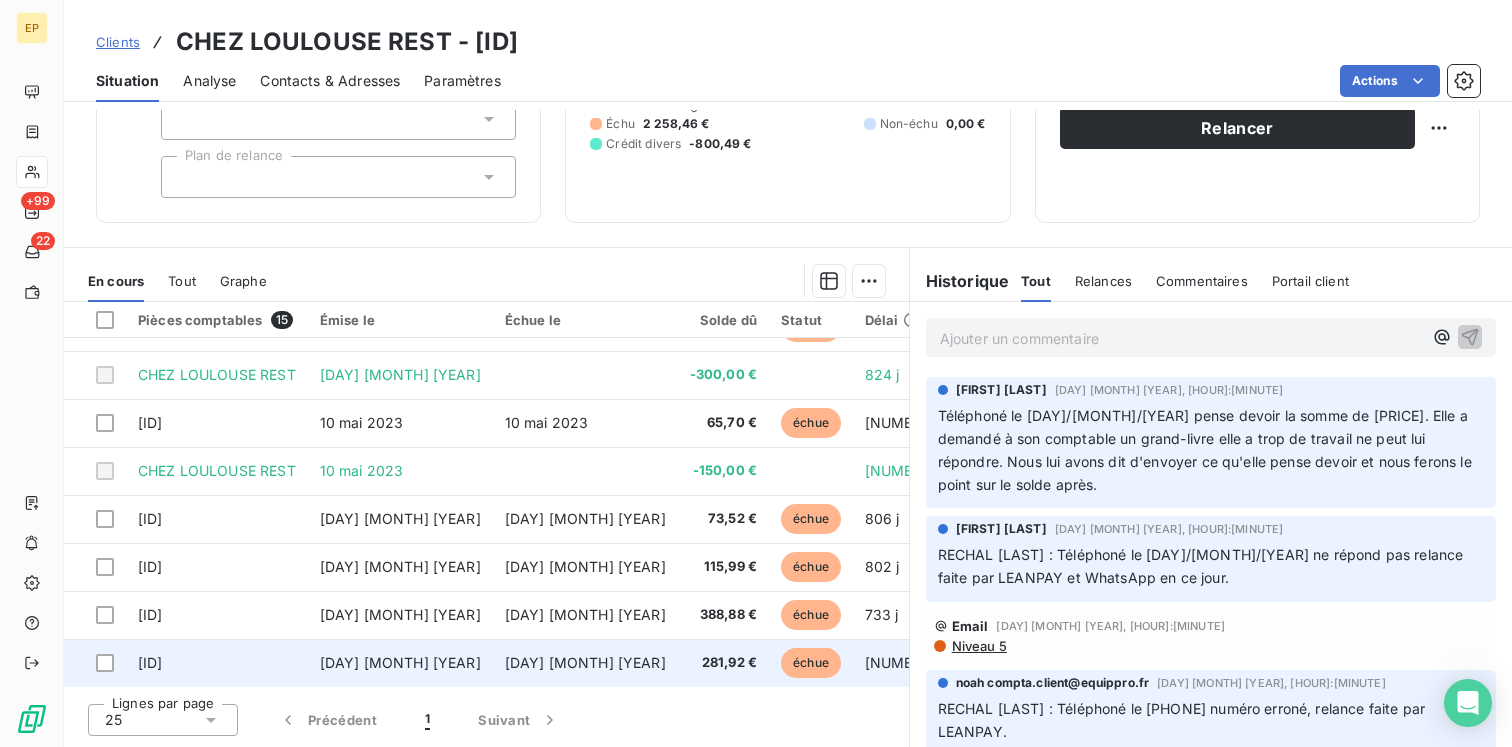click on "[DAY] [MONTH] [YEAR]" at bounding box center (585, 663) 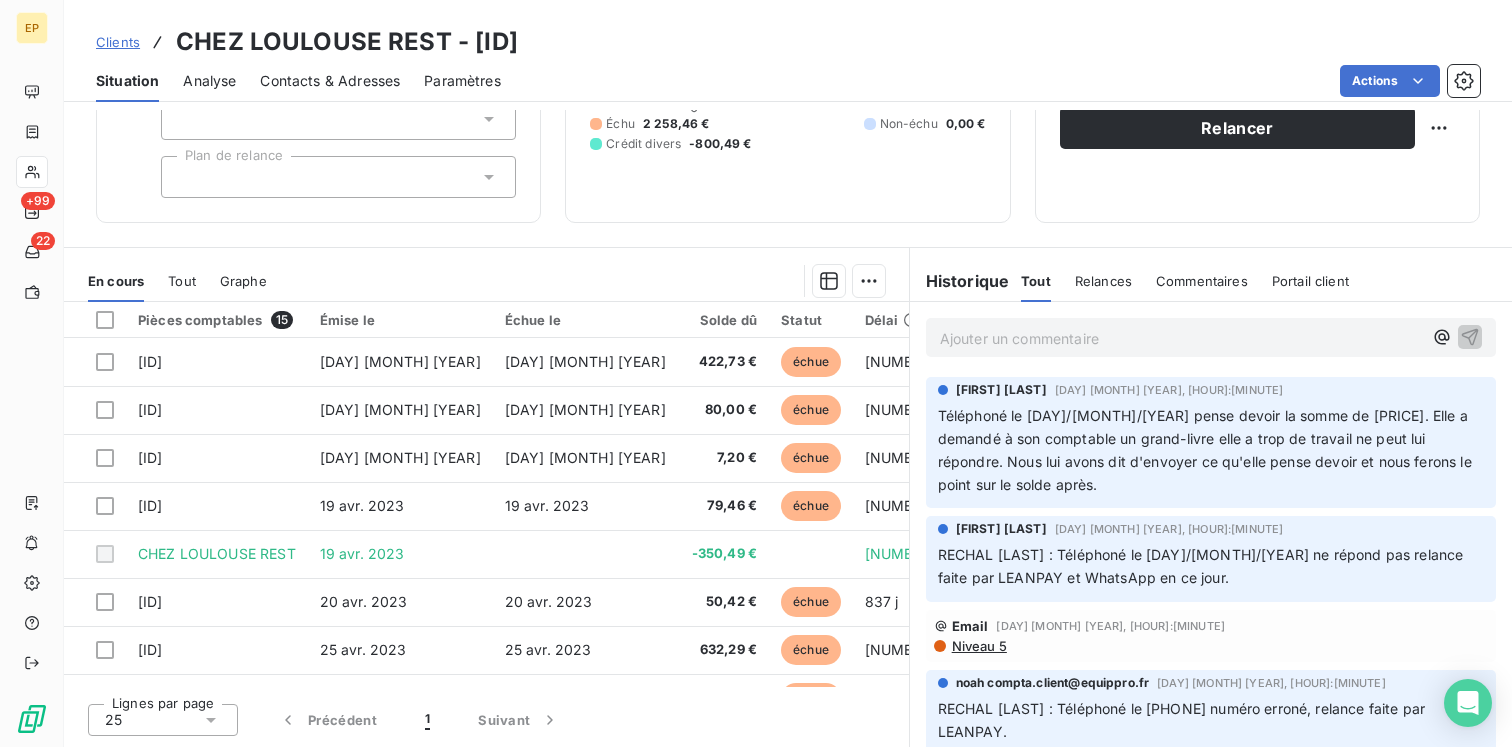 scroll, scrollTop: 0, scrollLeft: 0, axis: both 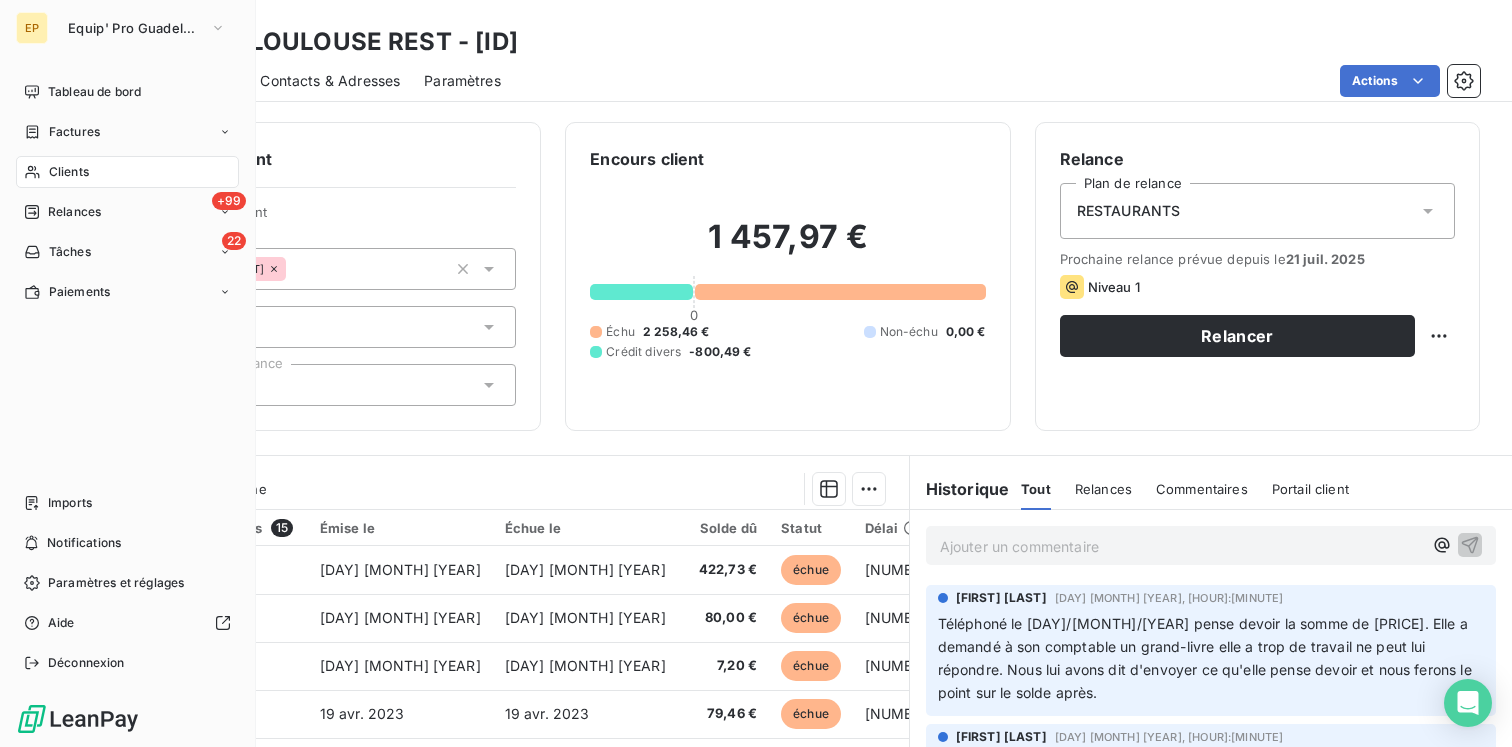 click on "Clients" at bounding box center (69, 172) 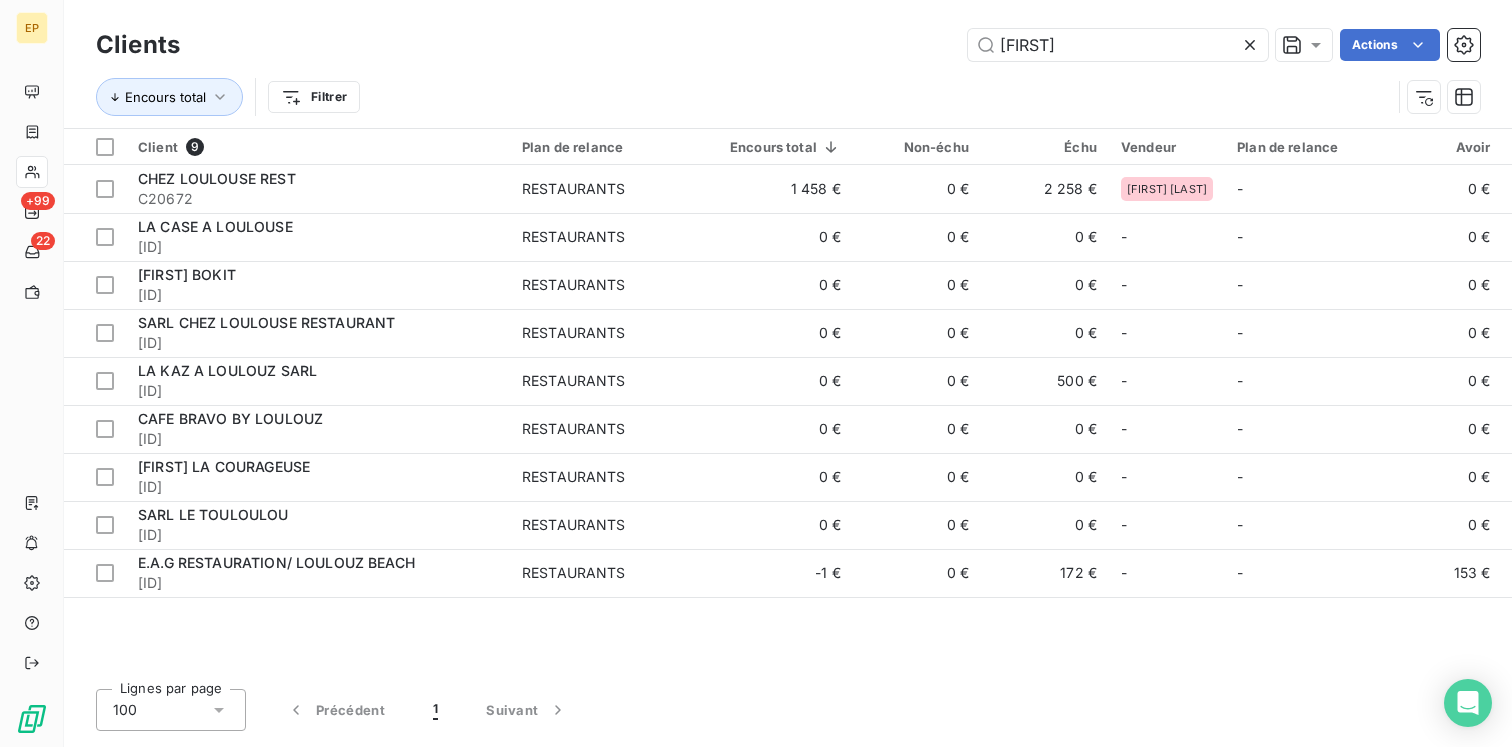 click 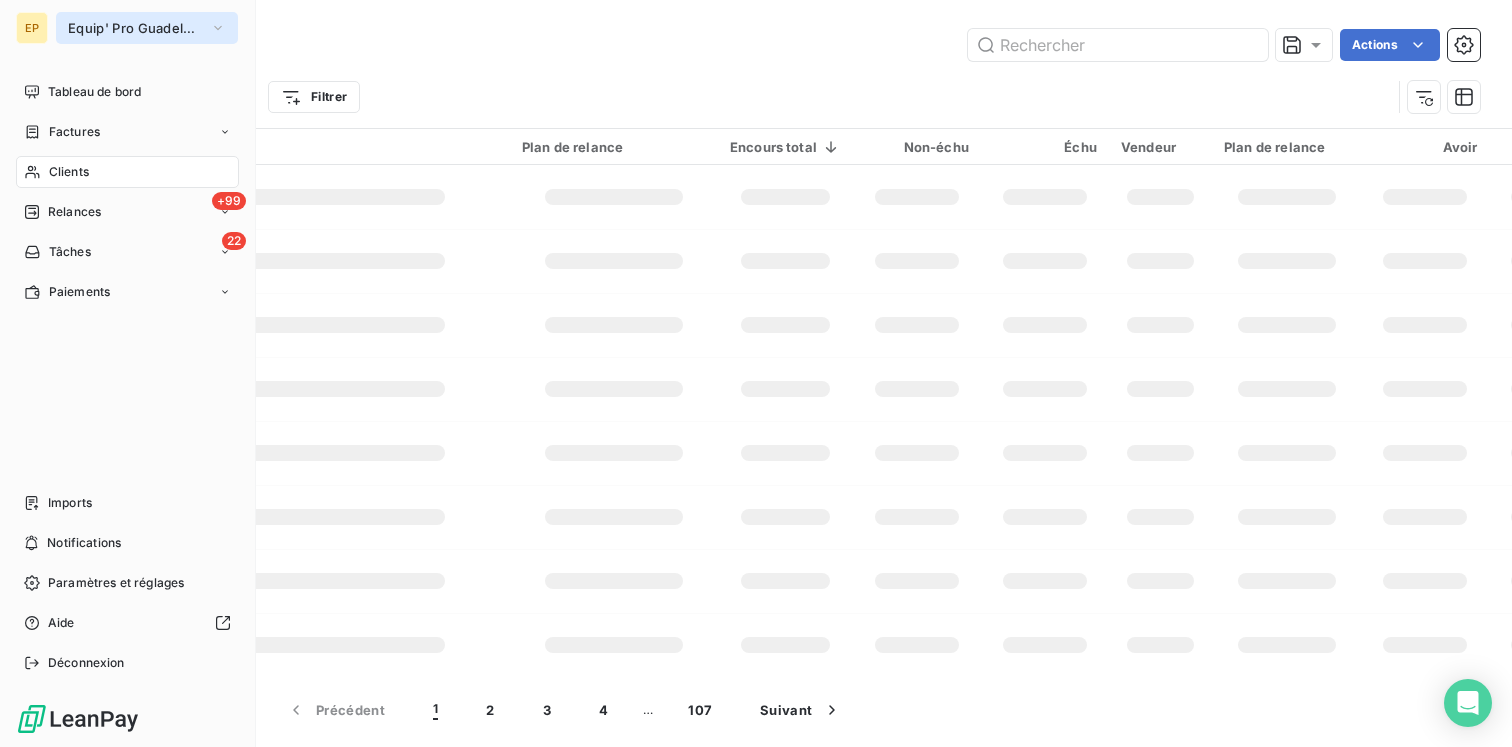 click on "Equip' Pro Guadeloupe" at bounding box center (135, 28) 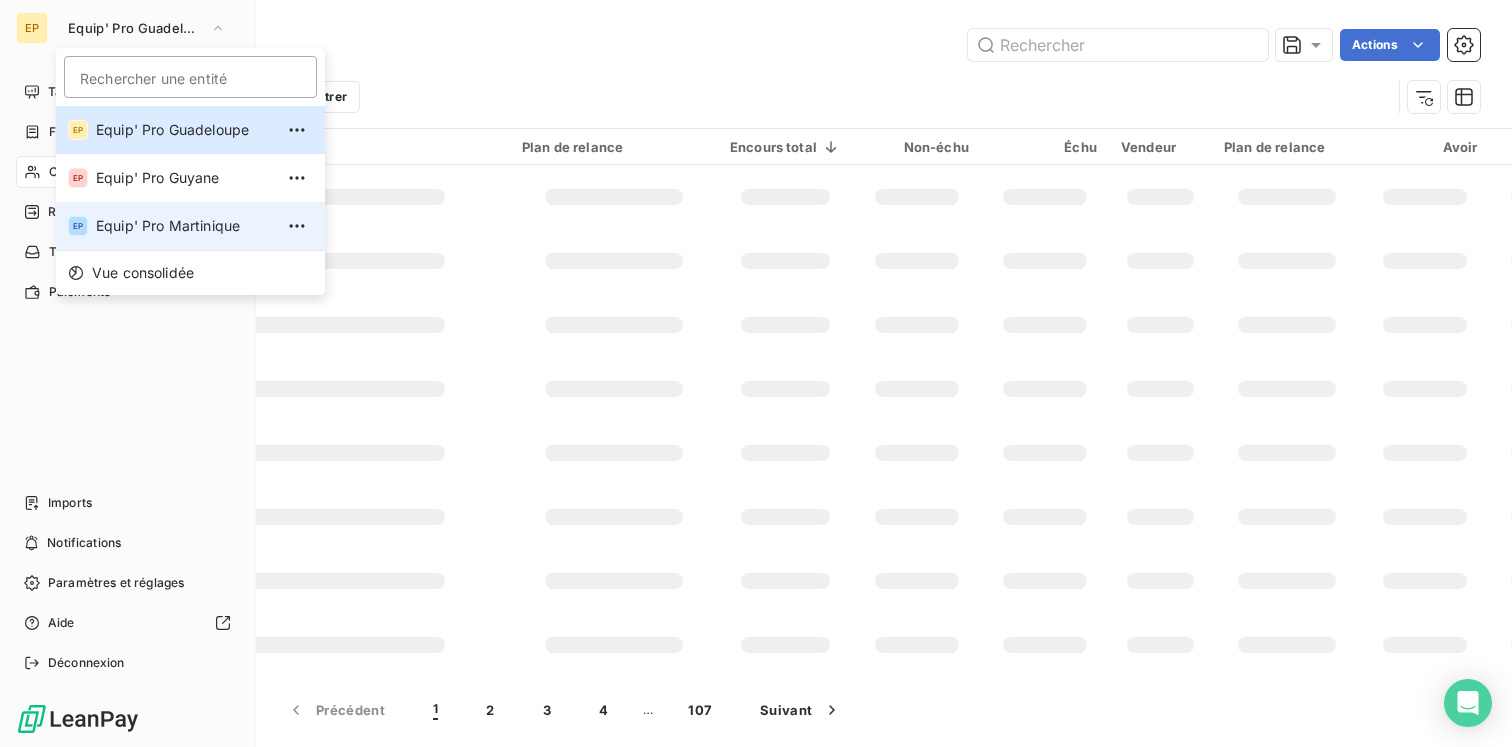 click on "Equip' Pro Martinique" at bounding box center (184, 226) 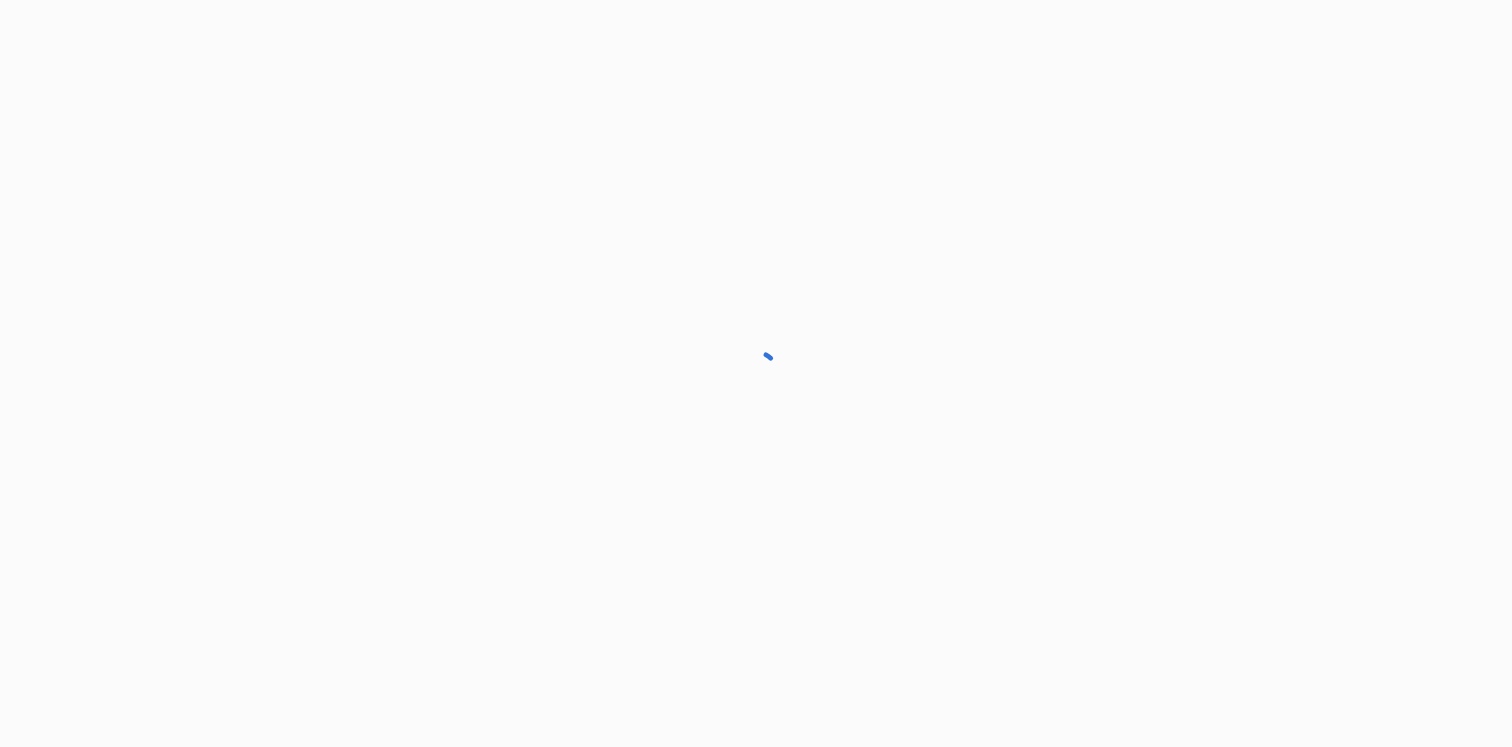 scroll, scrollTop: 0, scrollLeft: 0, axis: both 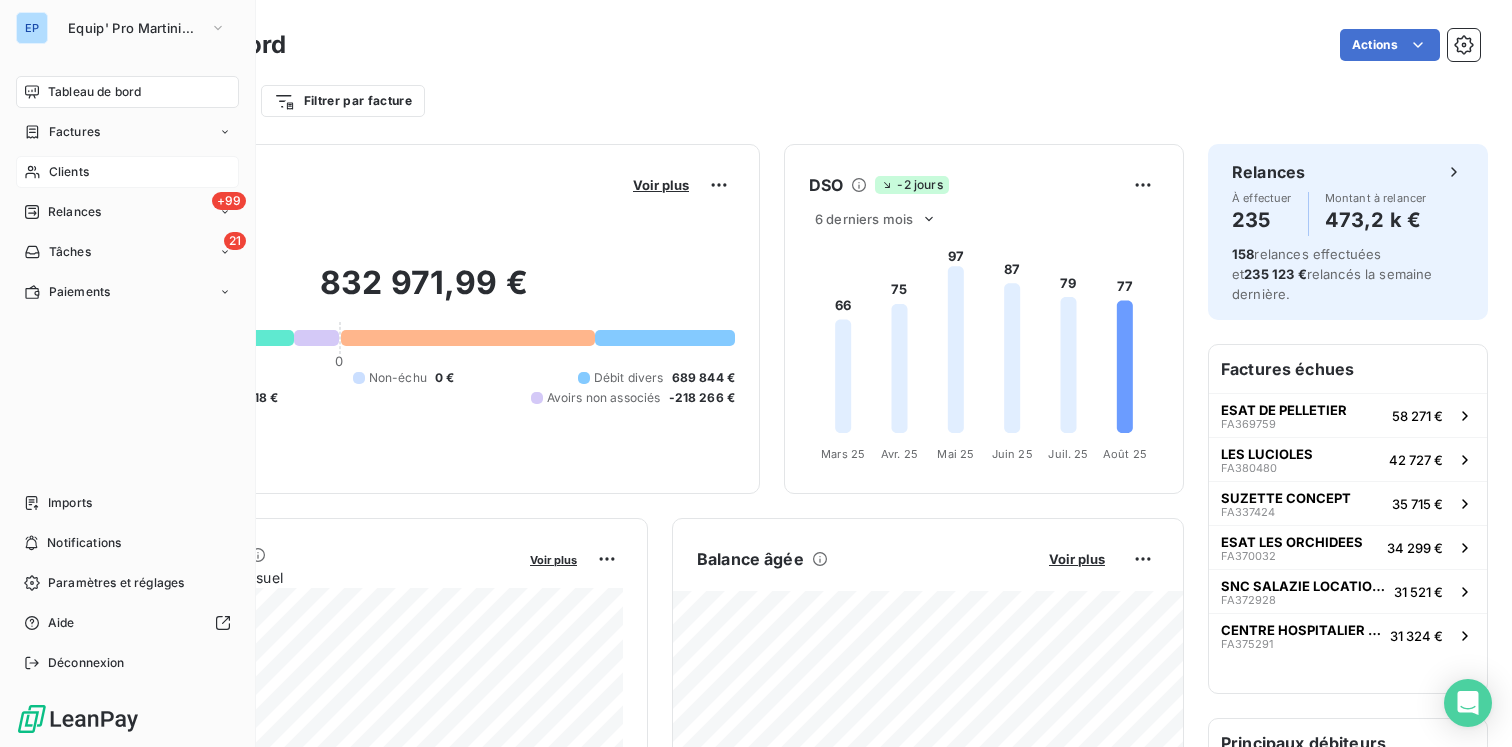 click on "Clients" at bounding box center (127, 172) 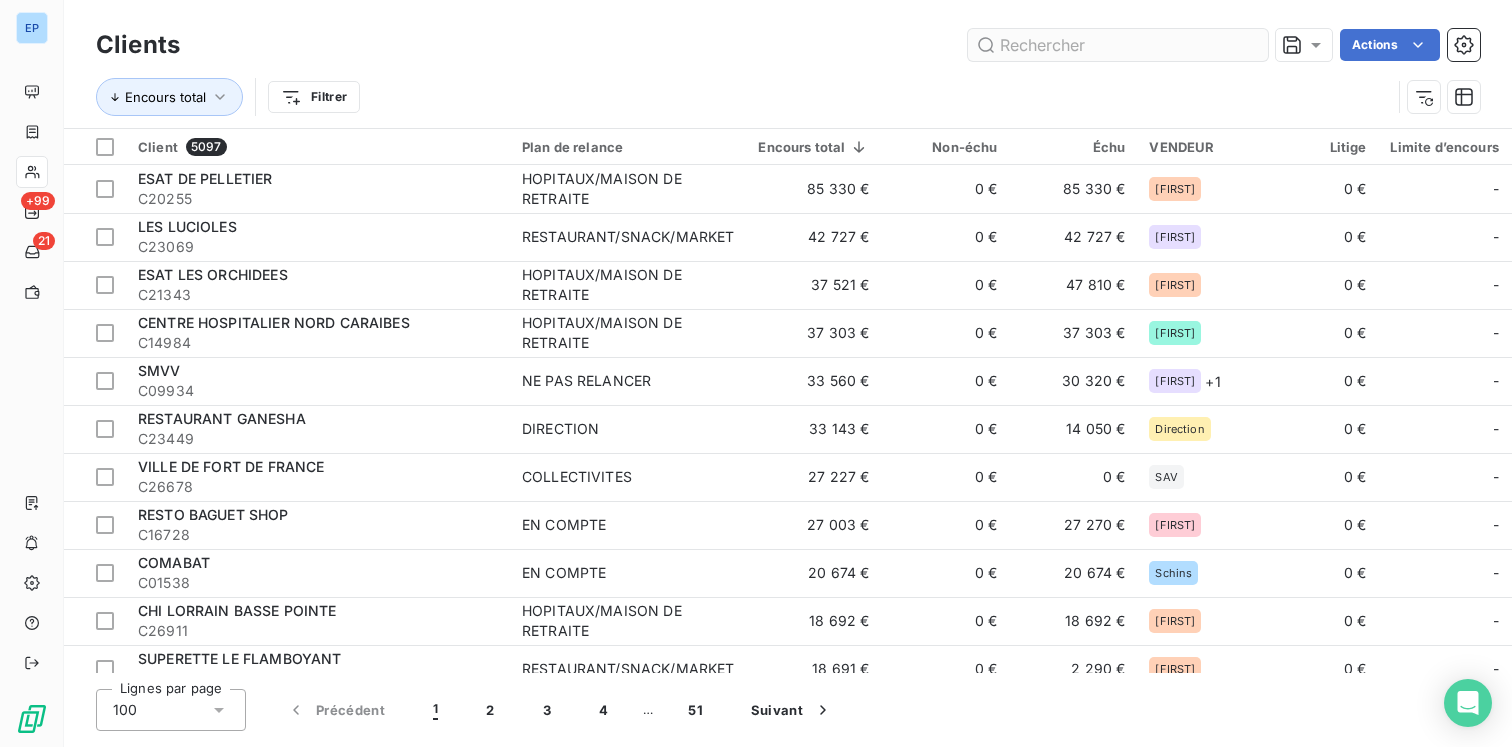 click at bounding box center (1118, 45) 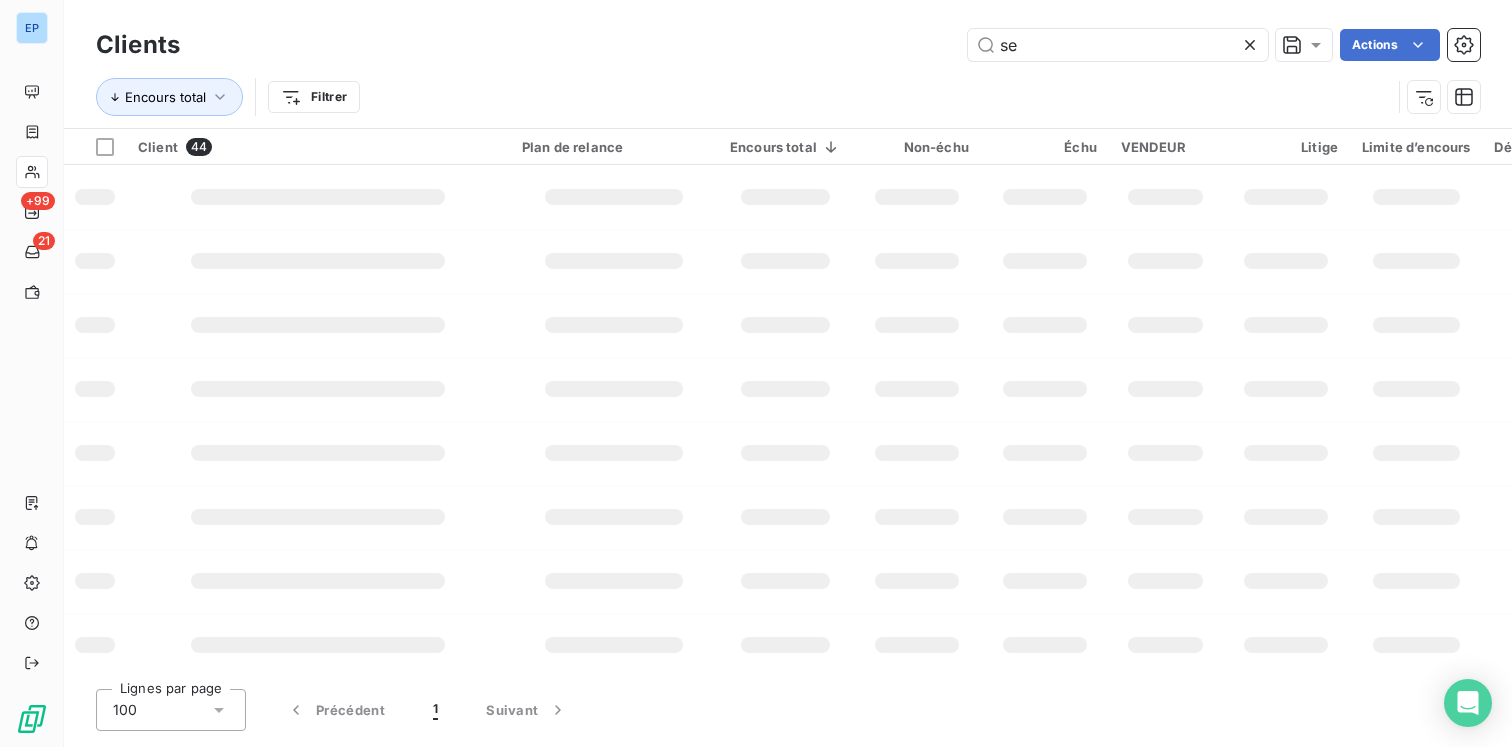 type on "s" 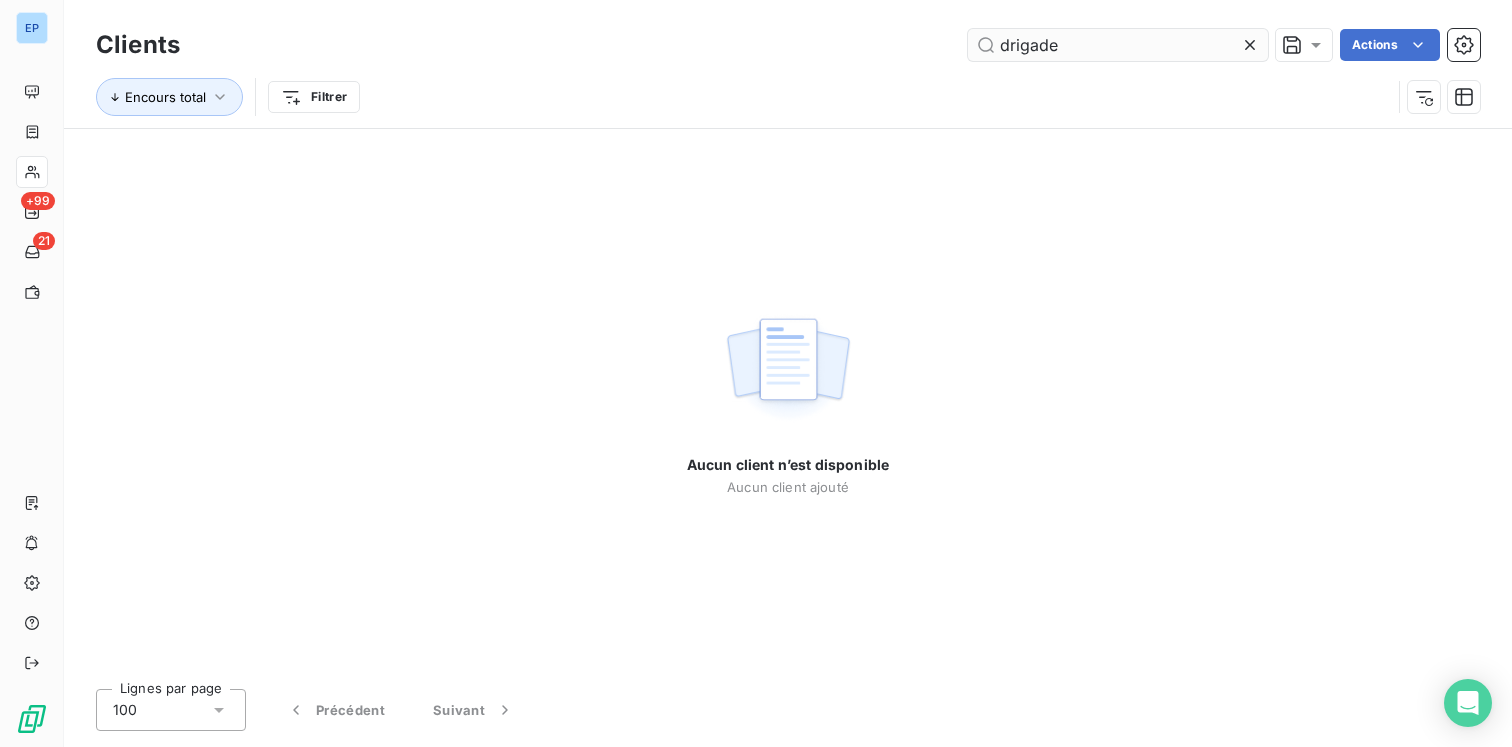 click on "drigade" at bounding box center (1118, 45) 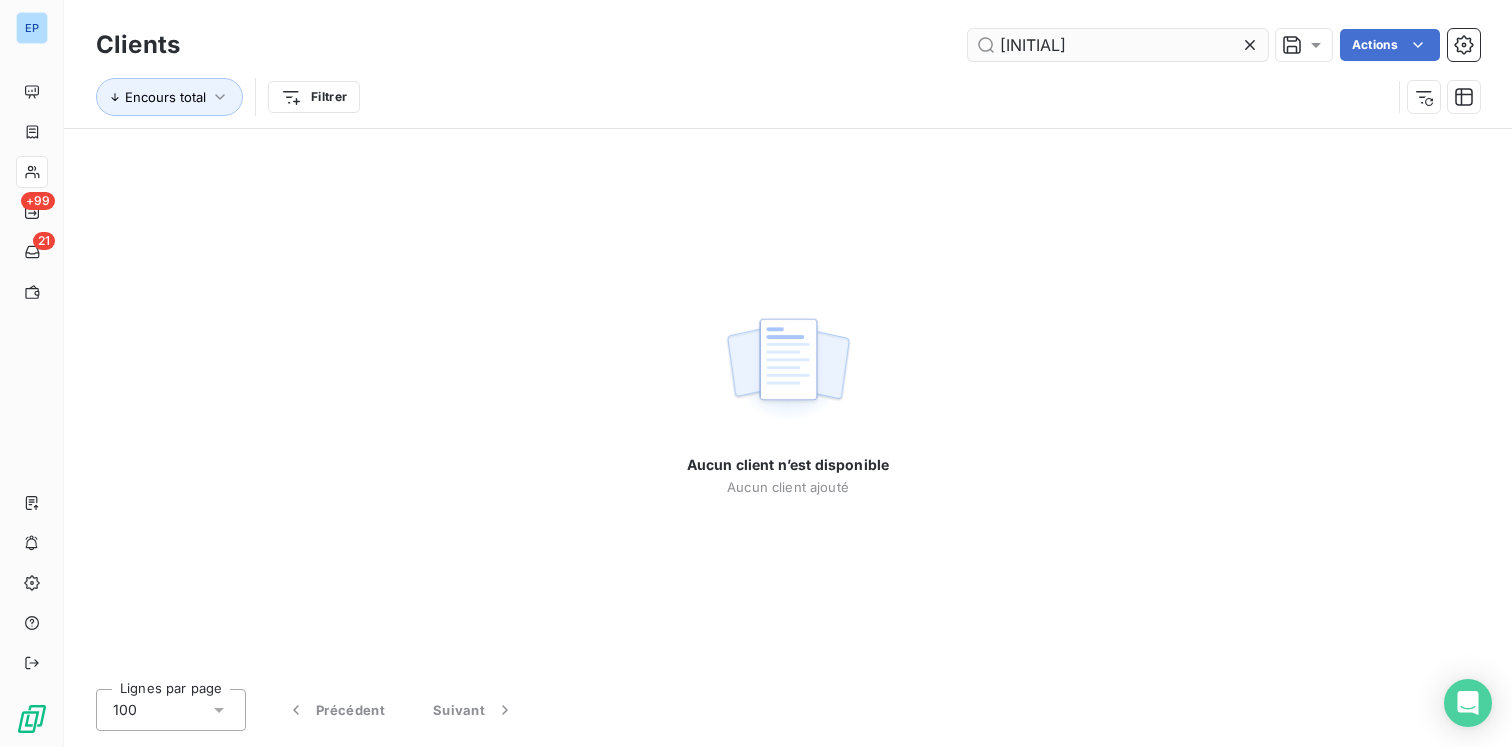 click on "[INITIAL]" at bounding box center [1118, 45] 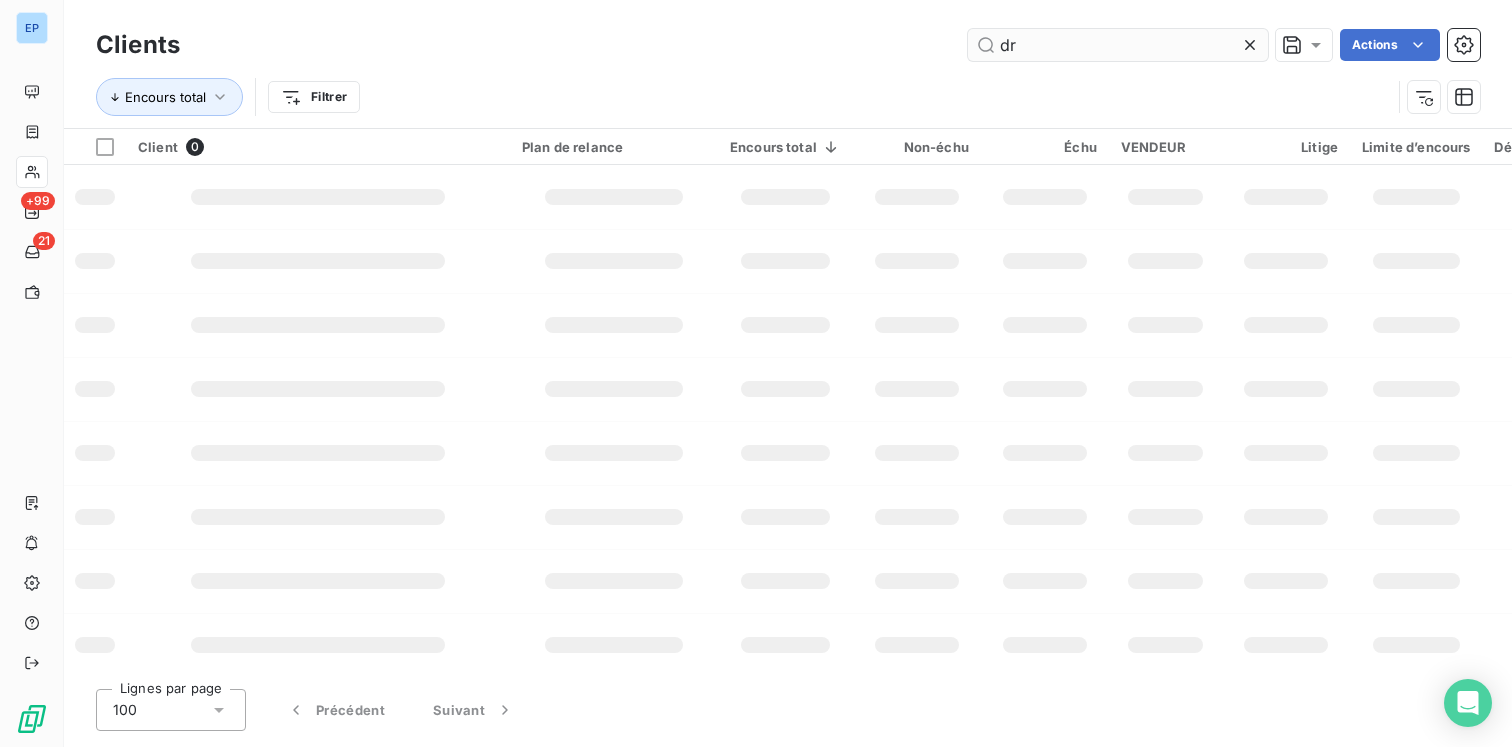 type on "d" 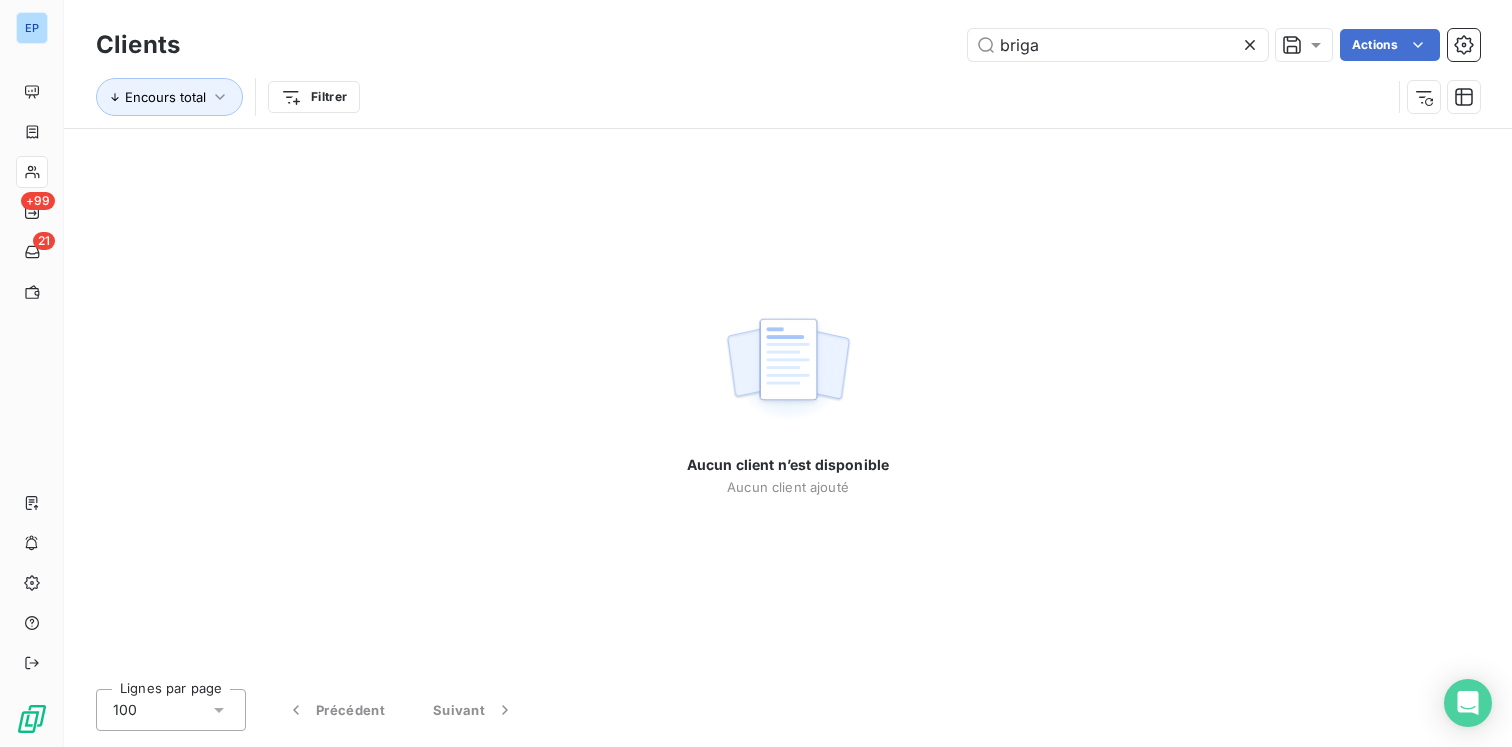 type on "[INITIAL]" 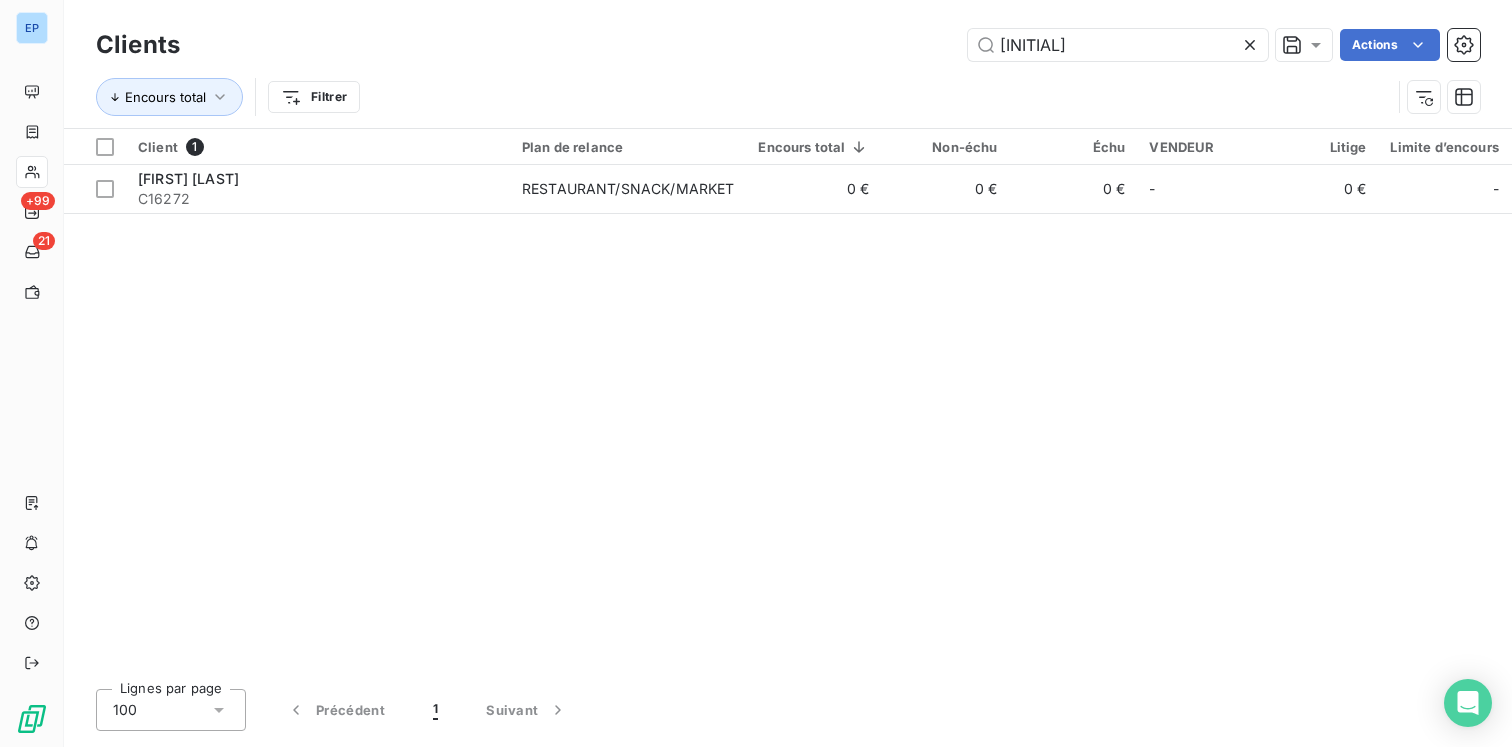 drag, startPoint x: 1099, startPoint y: 41, endPoint x: 886, endPoint y: 41, distance: 213 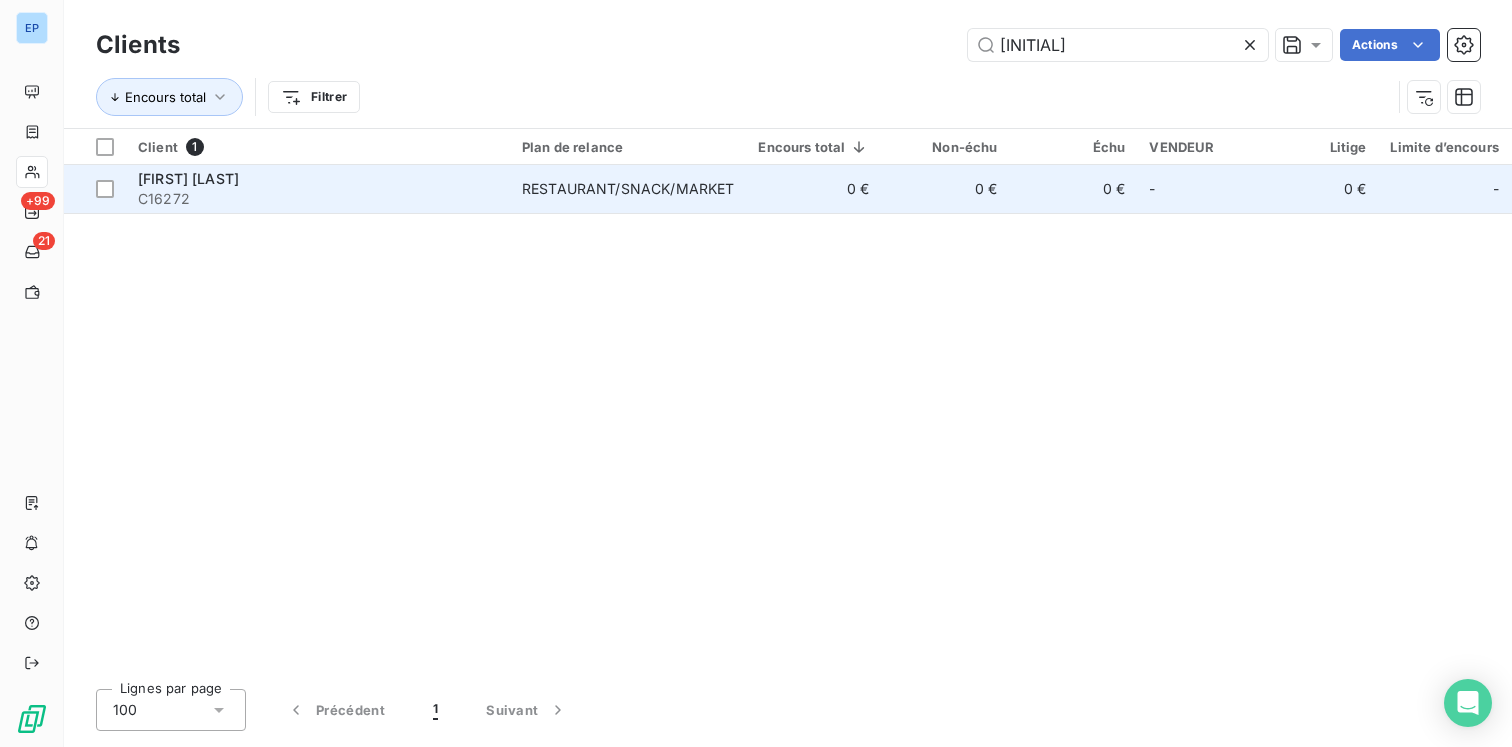 click on "RESTAURANT/SNACK/MARKET" at bounding box center [628, 189] 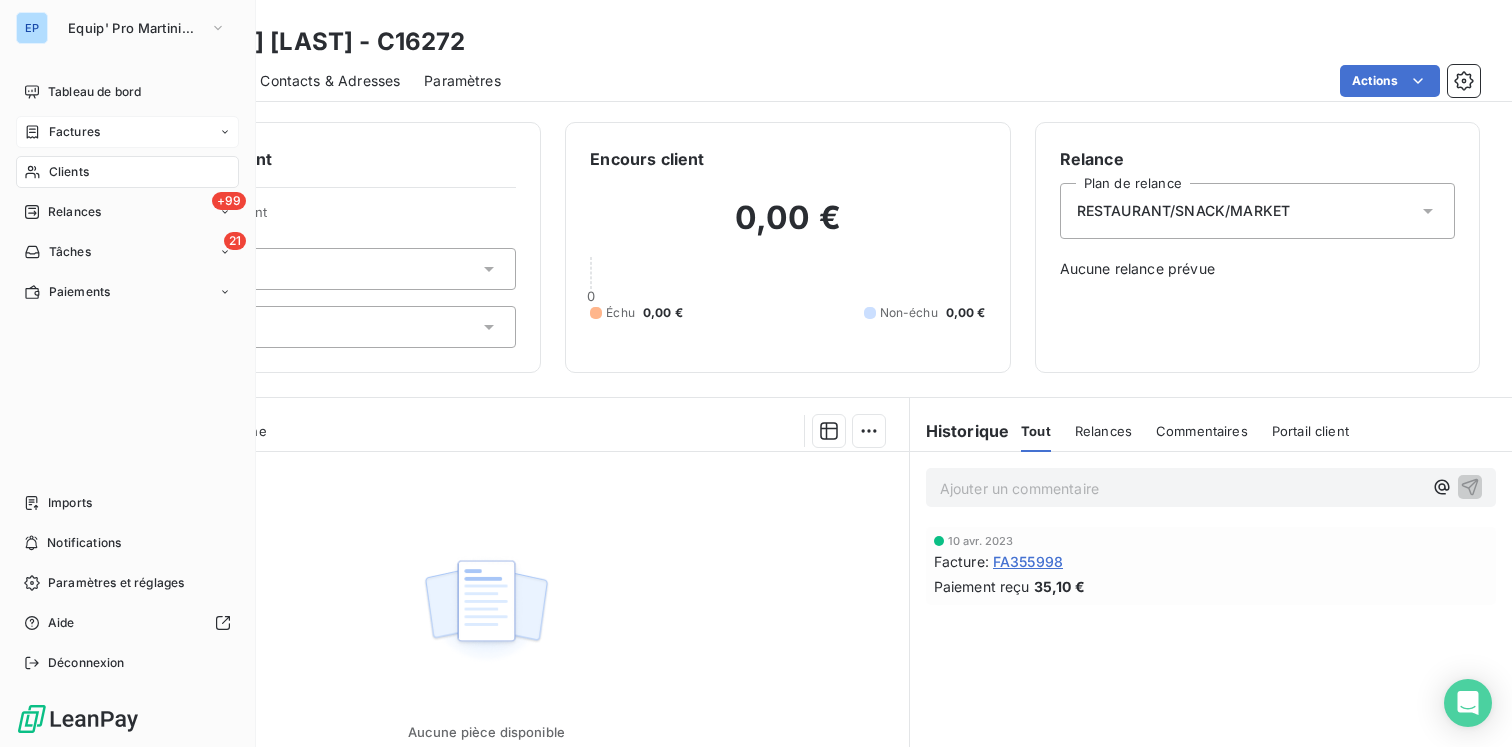 click on "Factures" at bounding box center (74, 132) 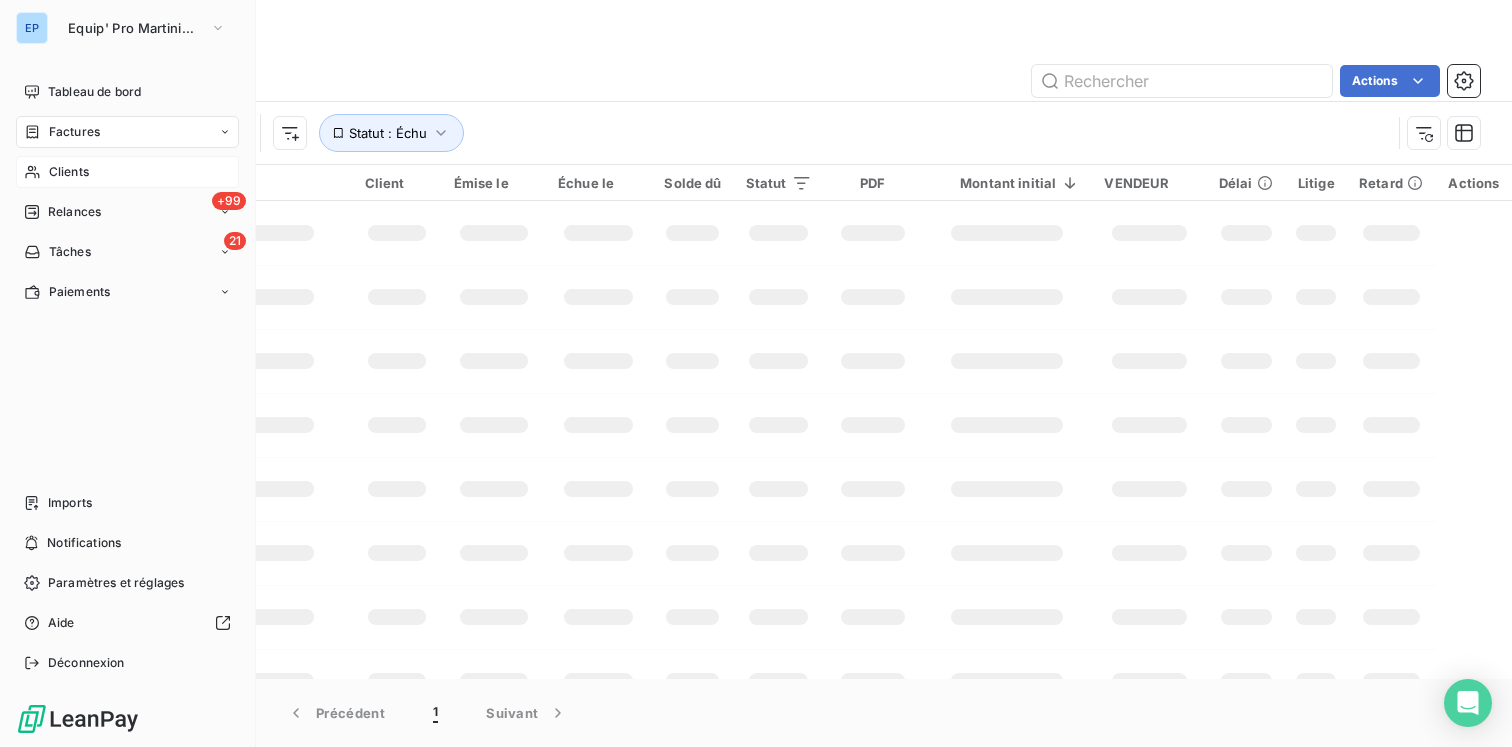 click on "Clients" at bounding box center (127, 172) 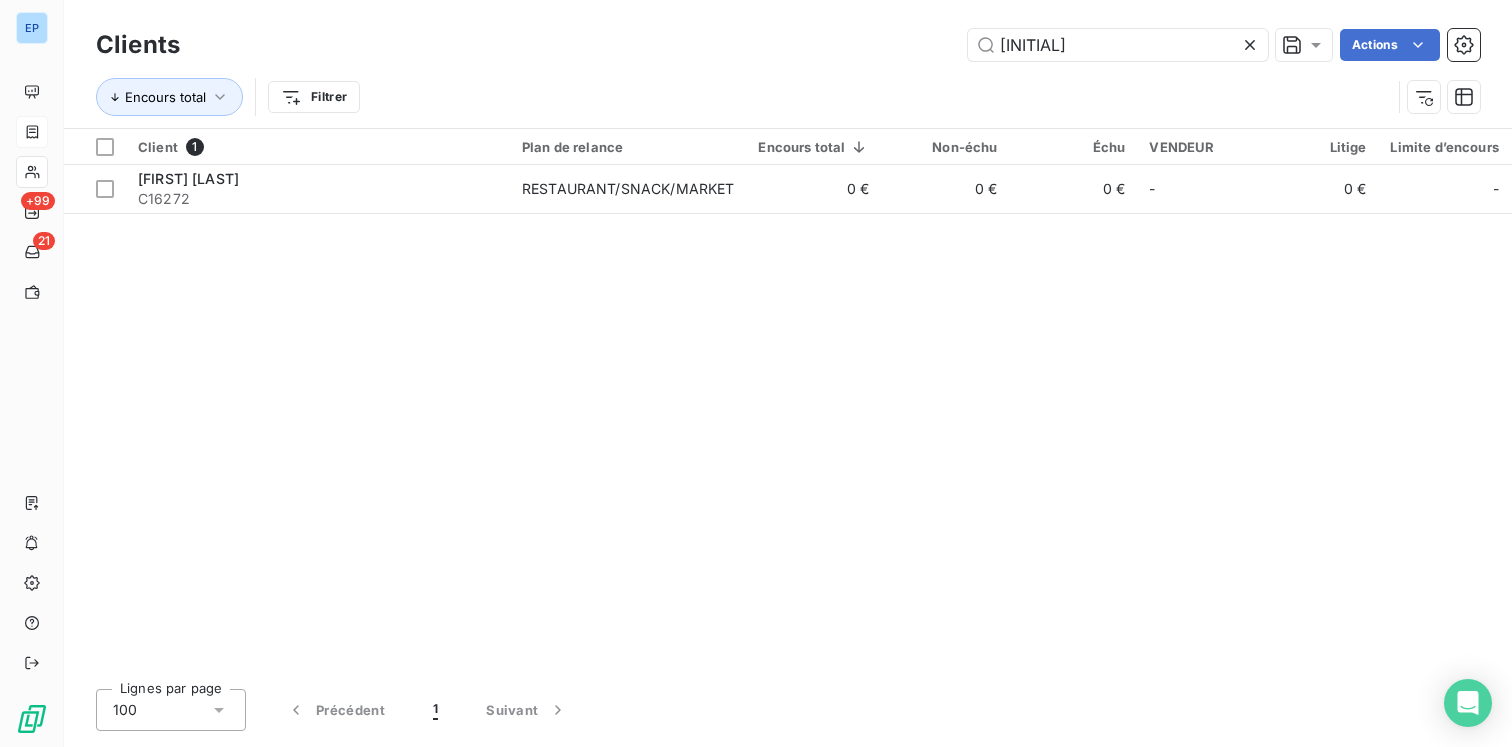 click 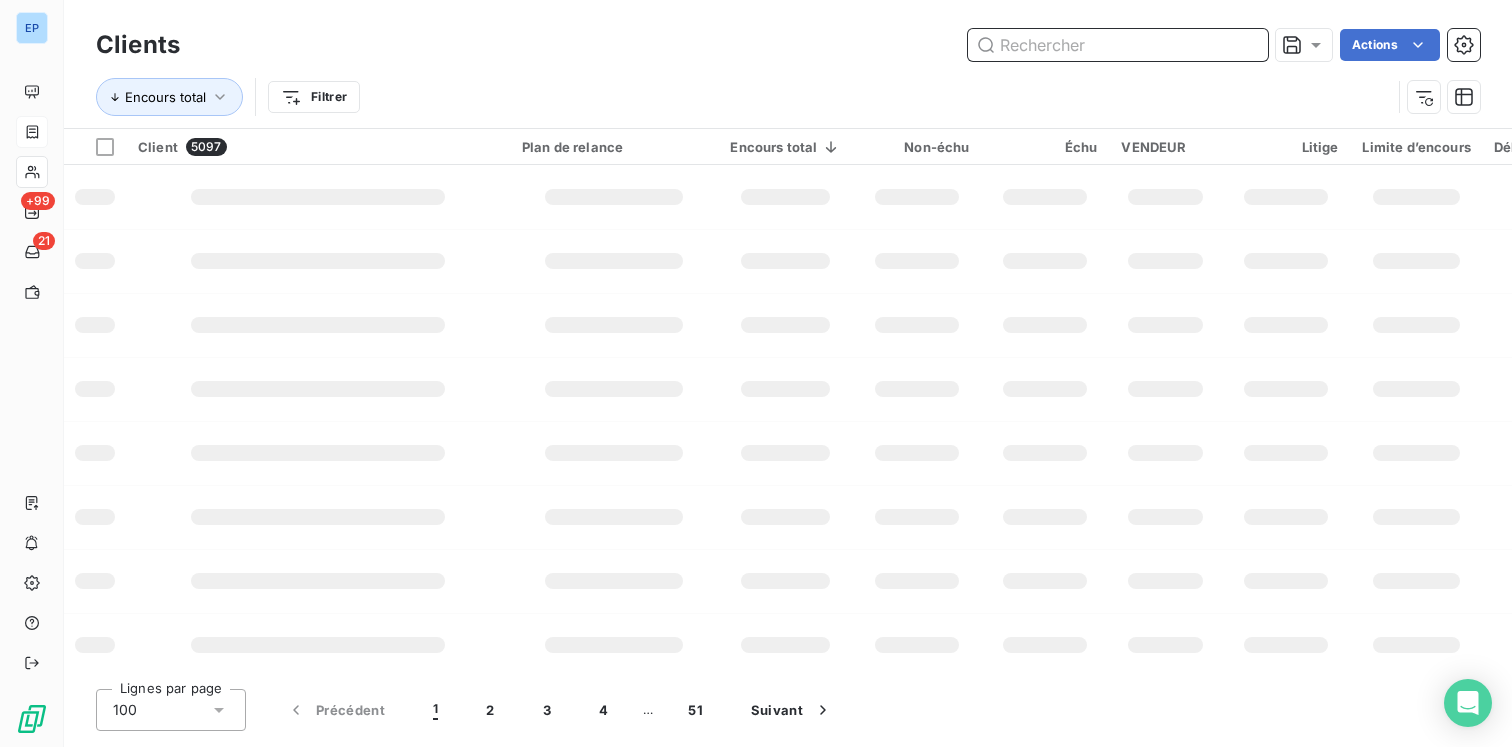 click at bounding box center [1118, 45] 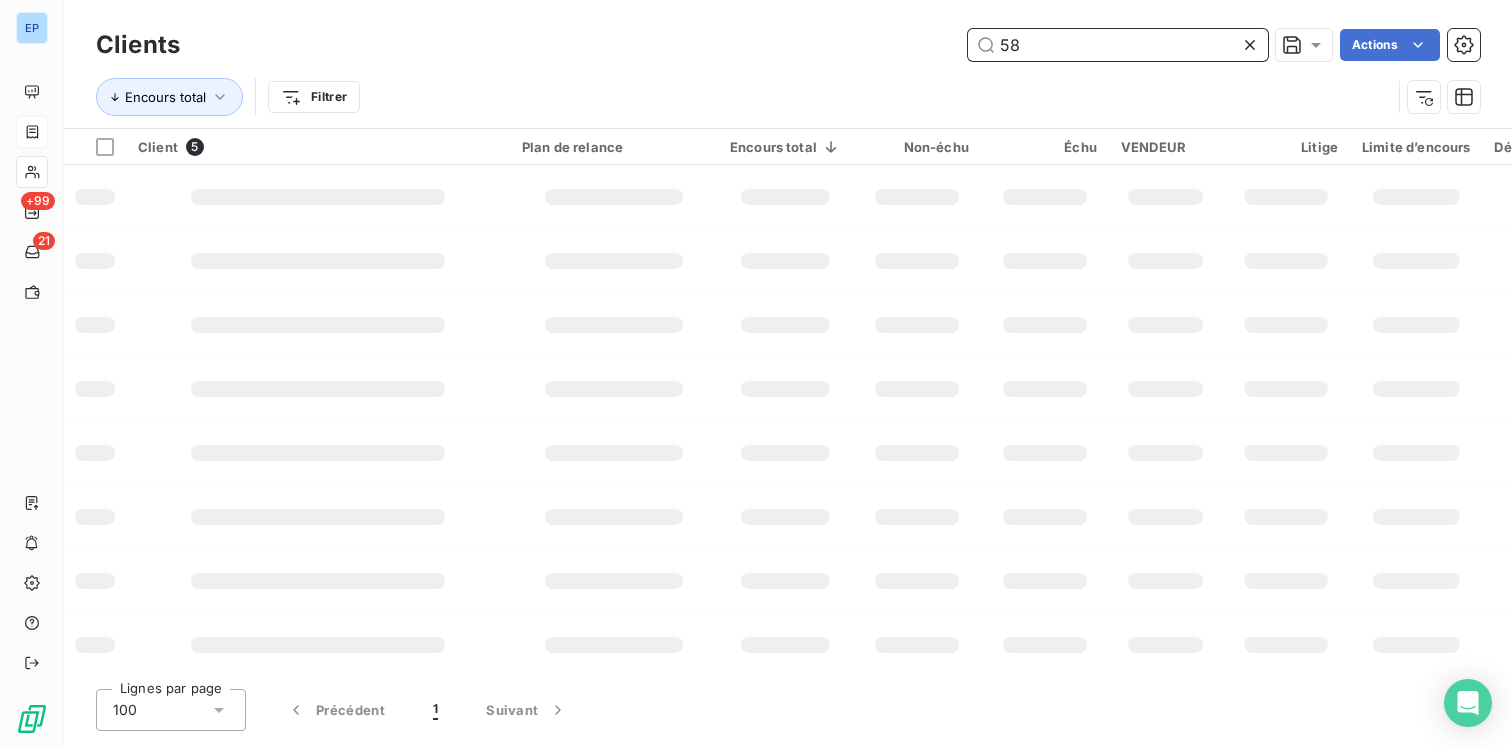type on "5" 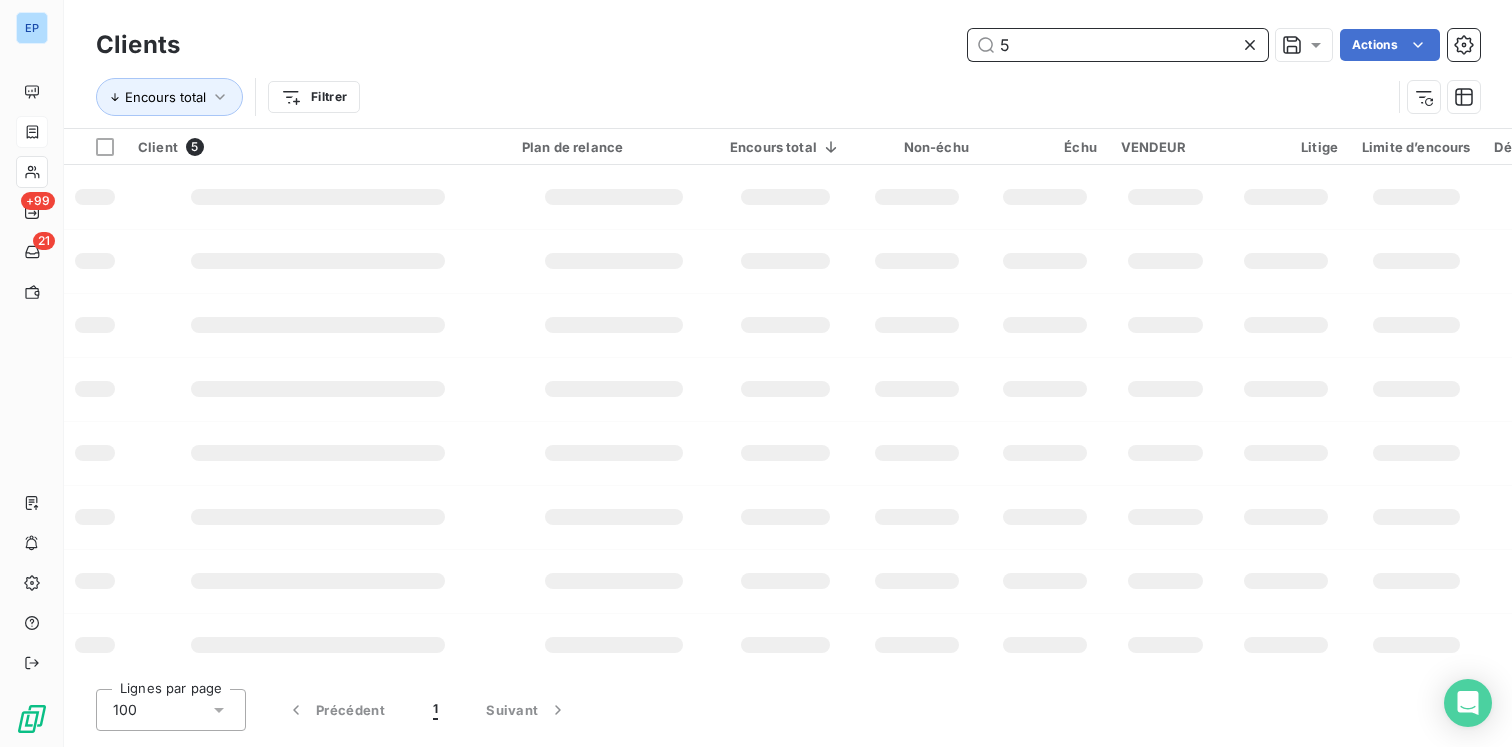 type 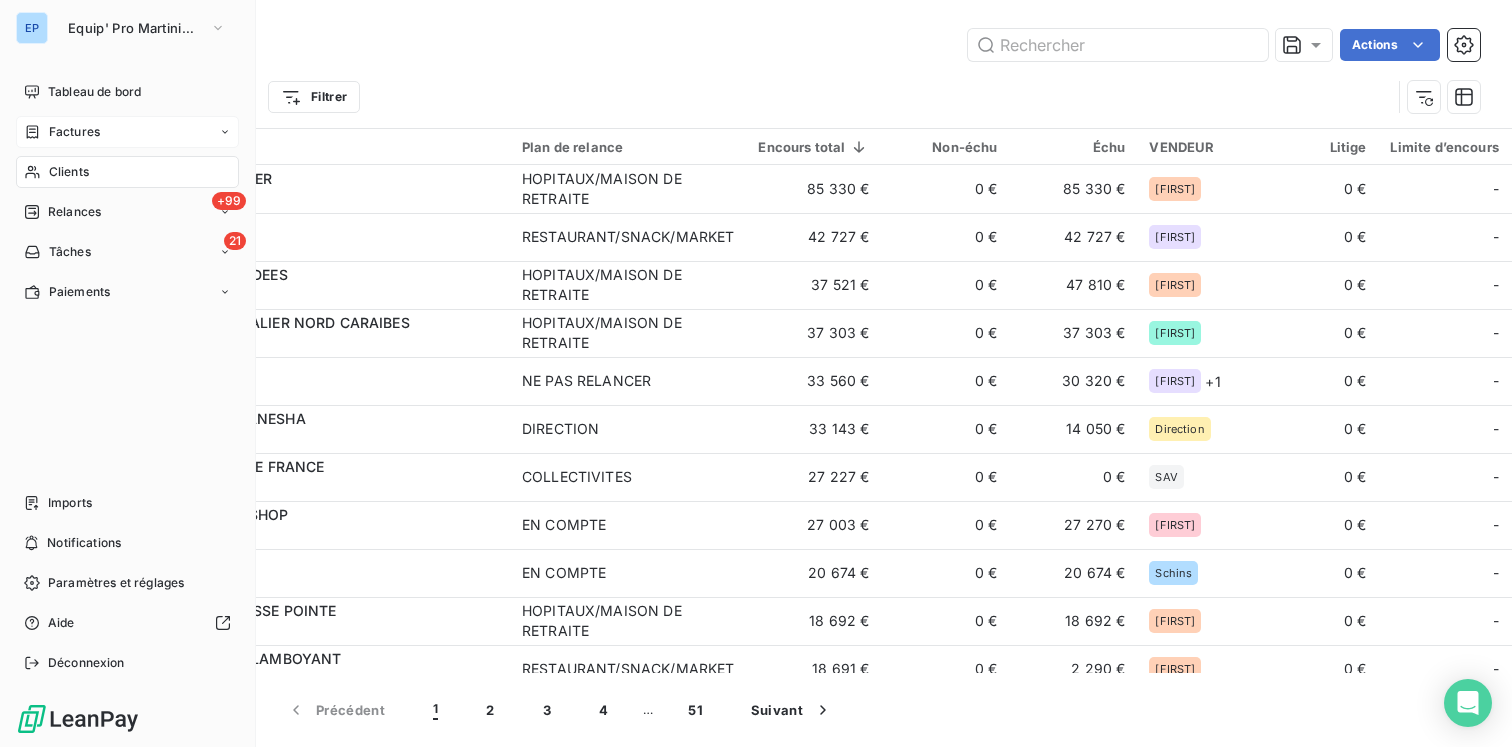 click on "Factures" at bounding box center (62, 132) 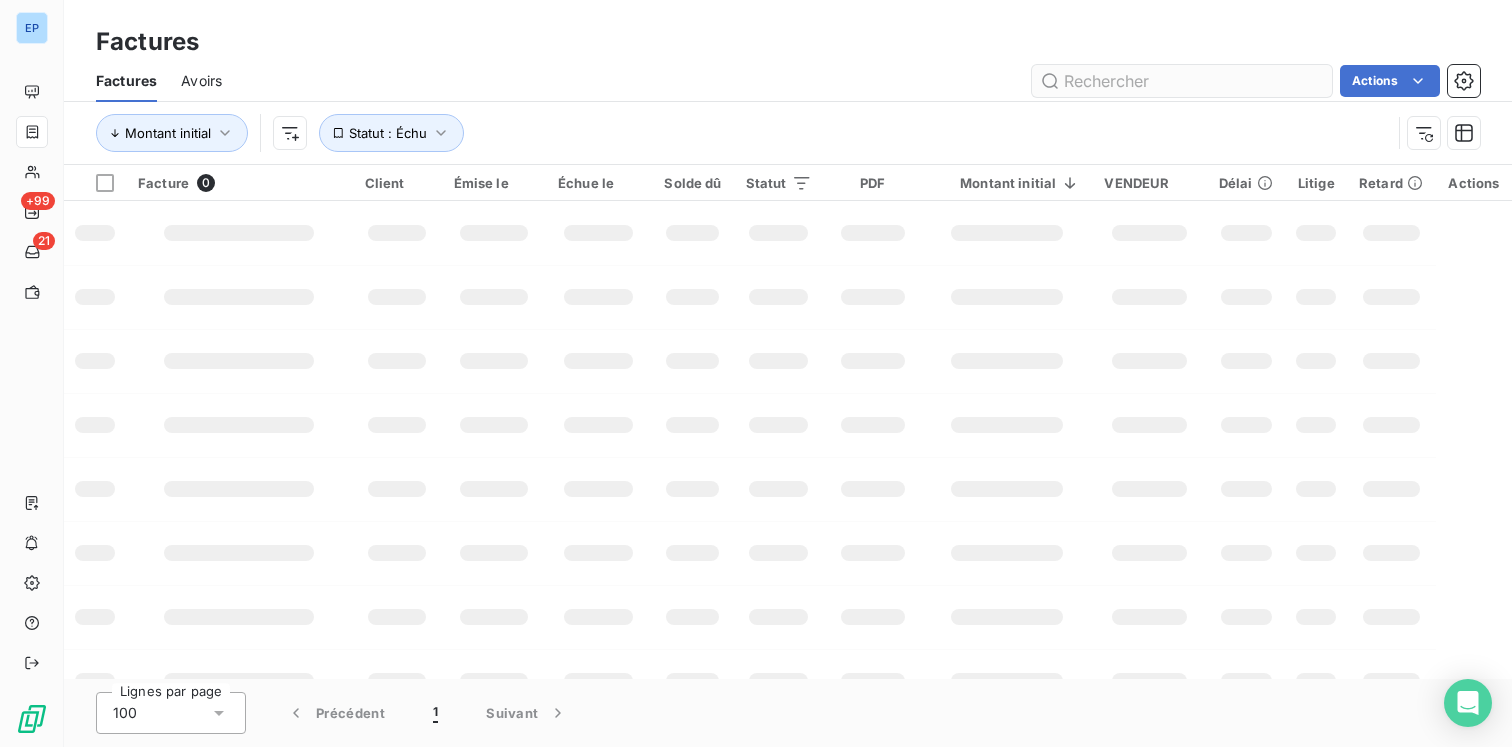 click at bounding box center [1182, 81] 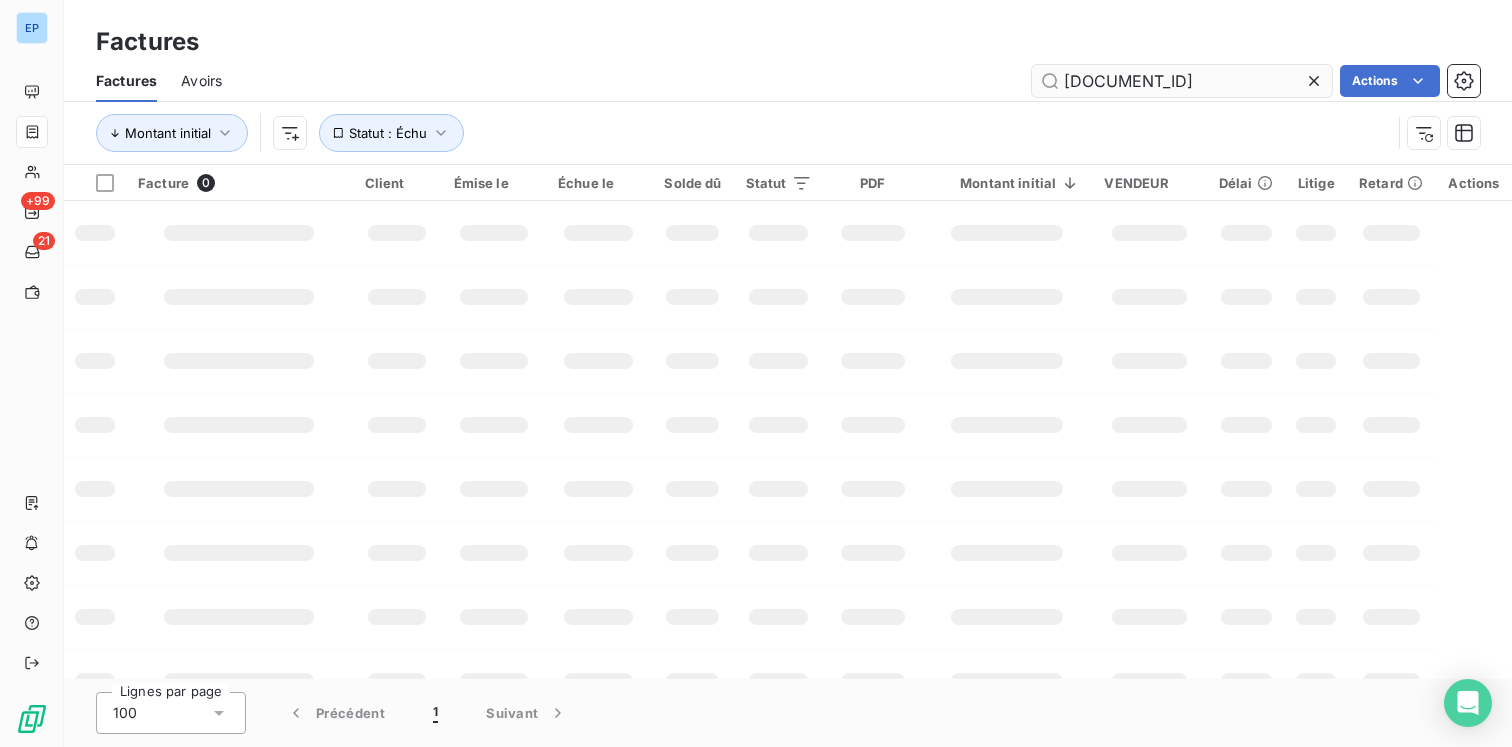 type on "FA373234" 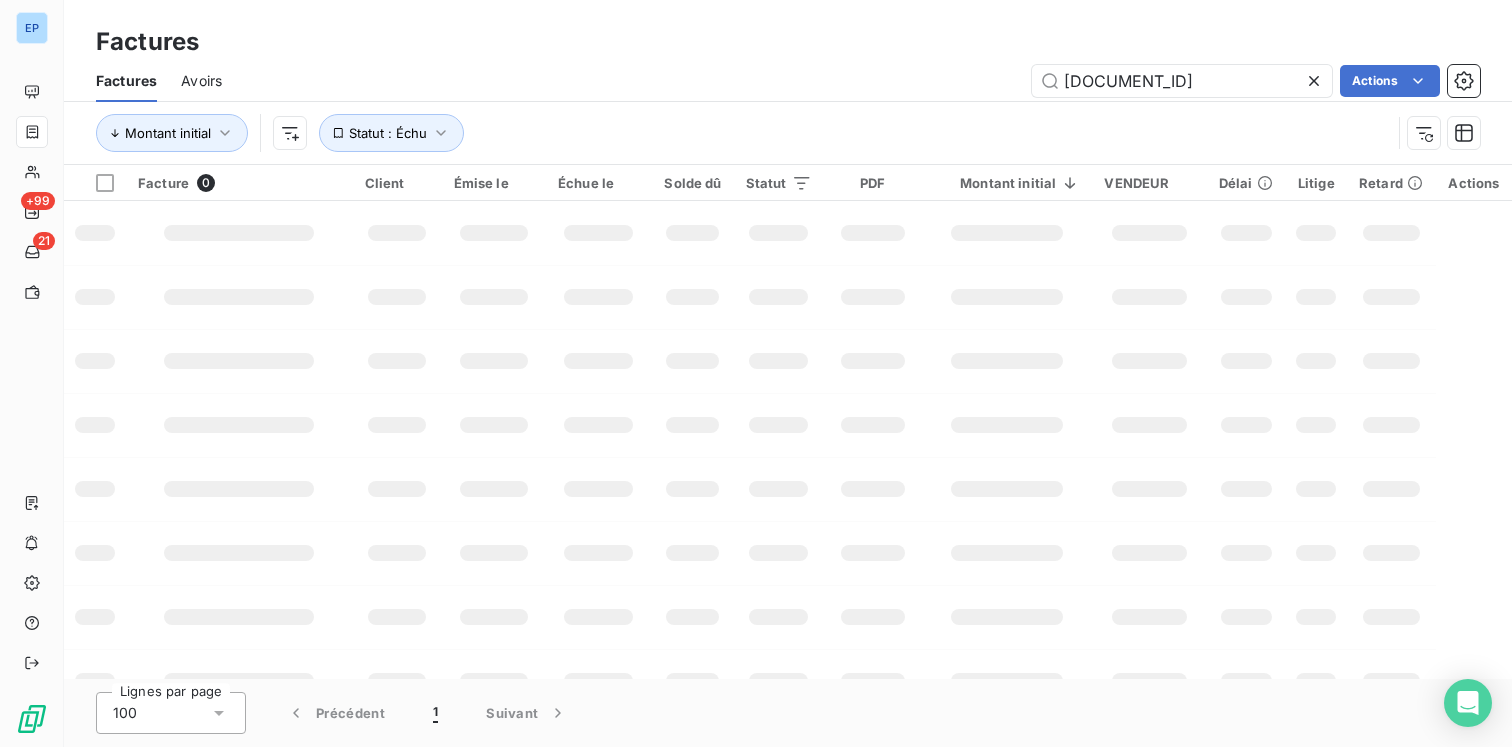 drag, startPoint x: 1268, startPoint y: 88, endPoint x: 967, endPoint y: 65, distance: 301.87747 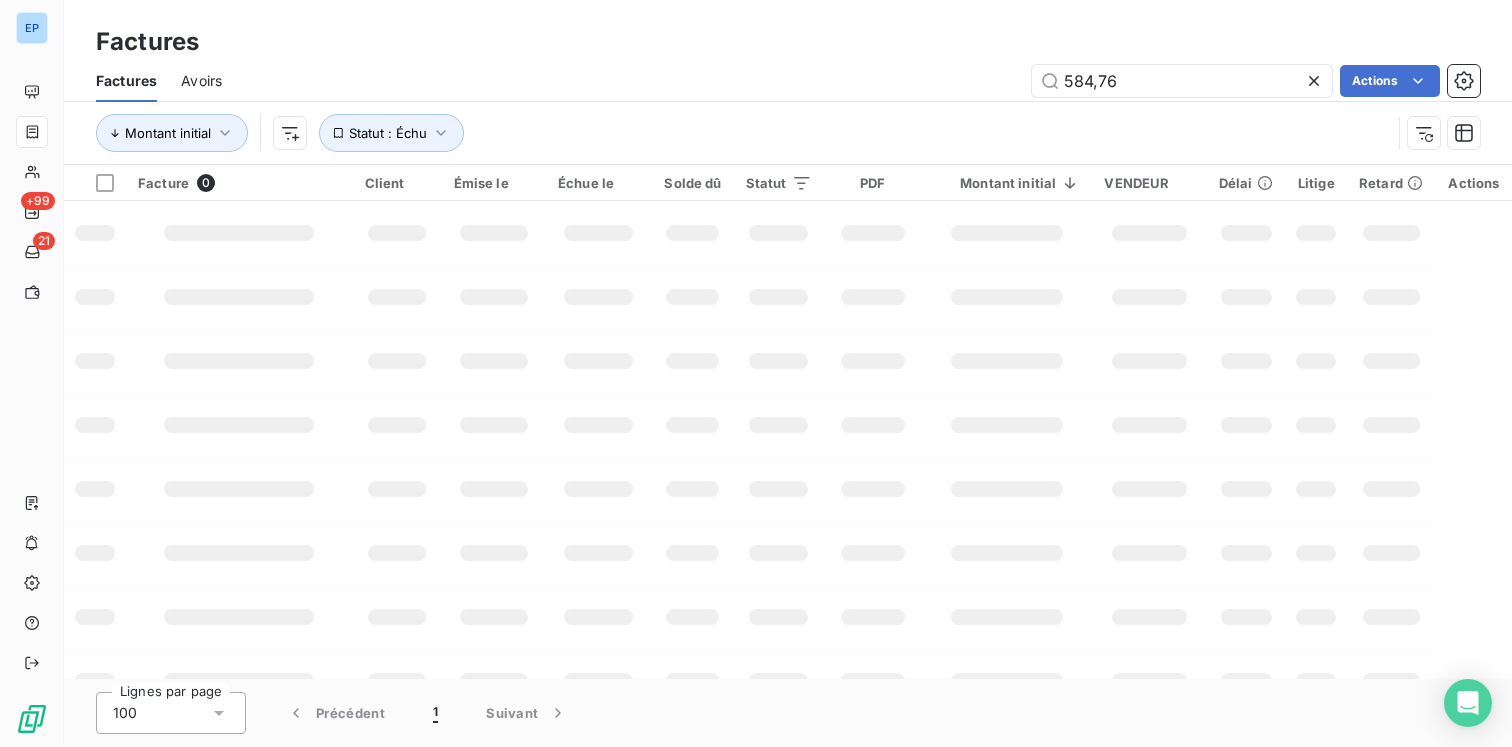 type on "584,76" 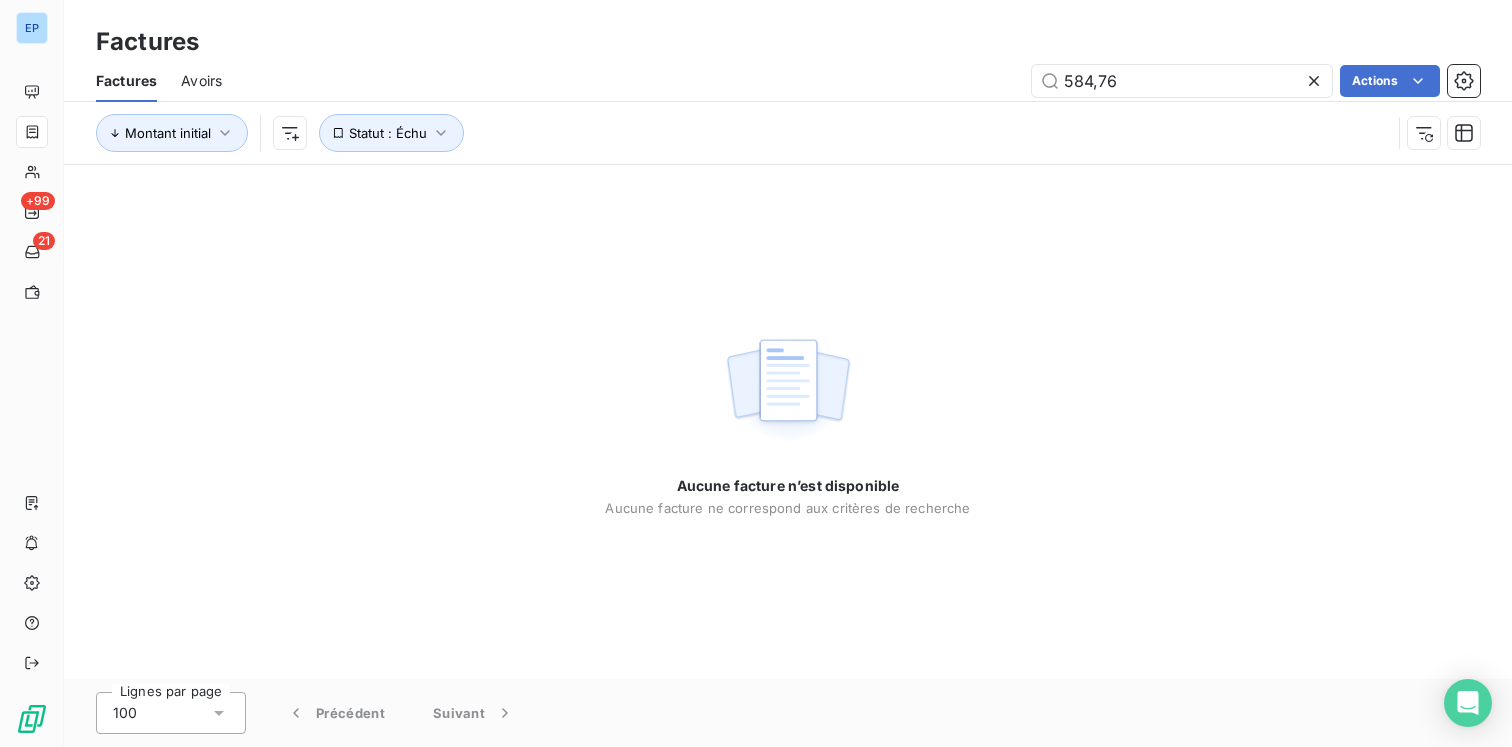 click 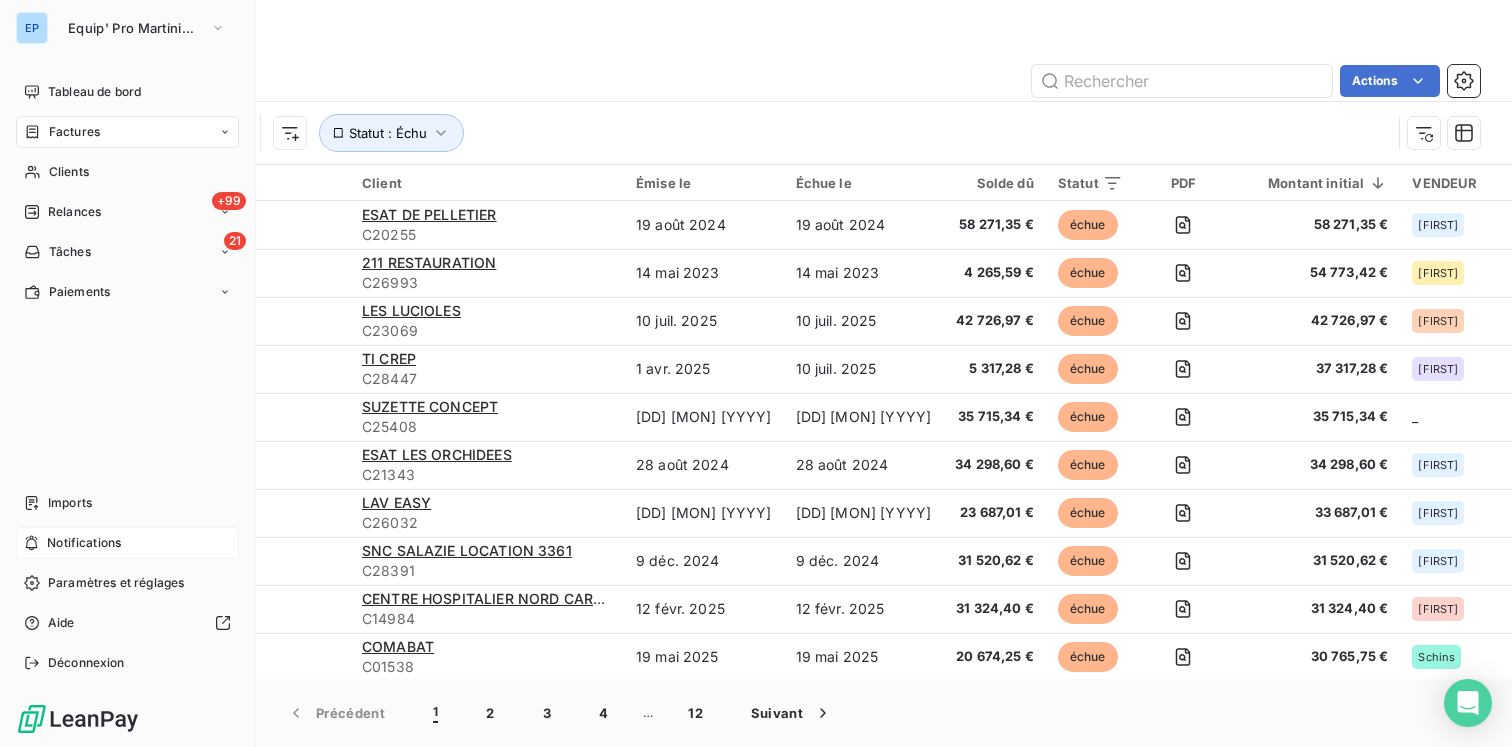 click on "Notifications" at bounding box center [84, 543] 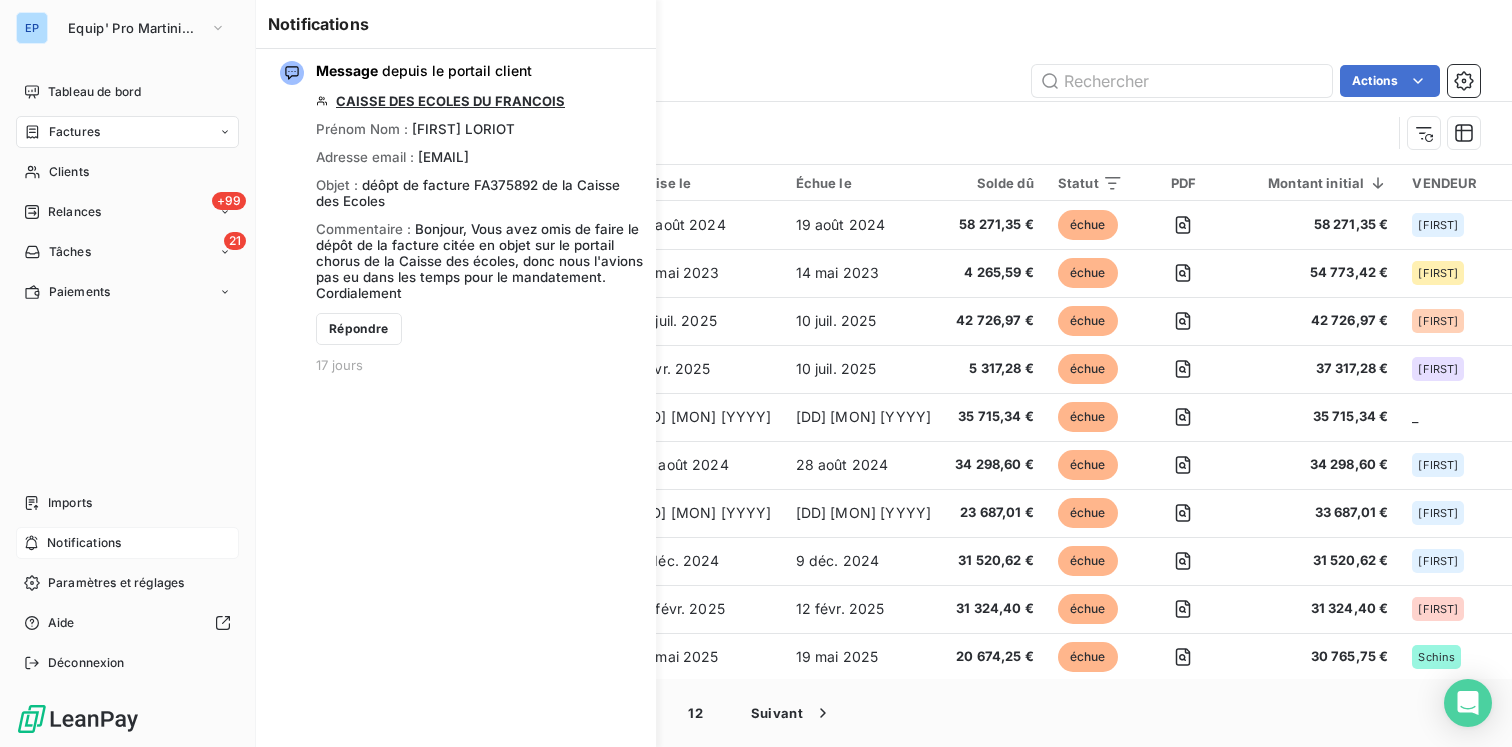 click on "Notifications" at bounding box center [84, 543] 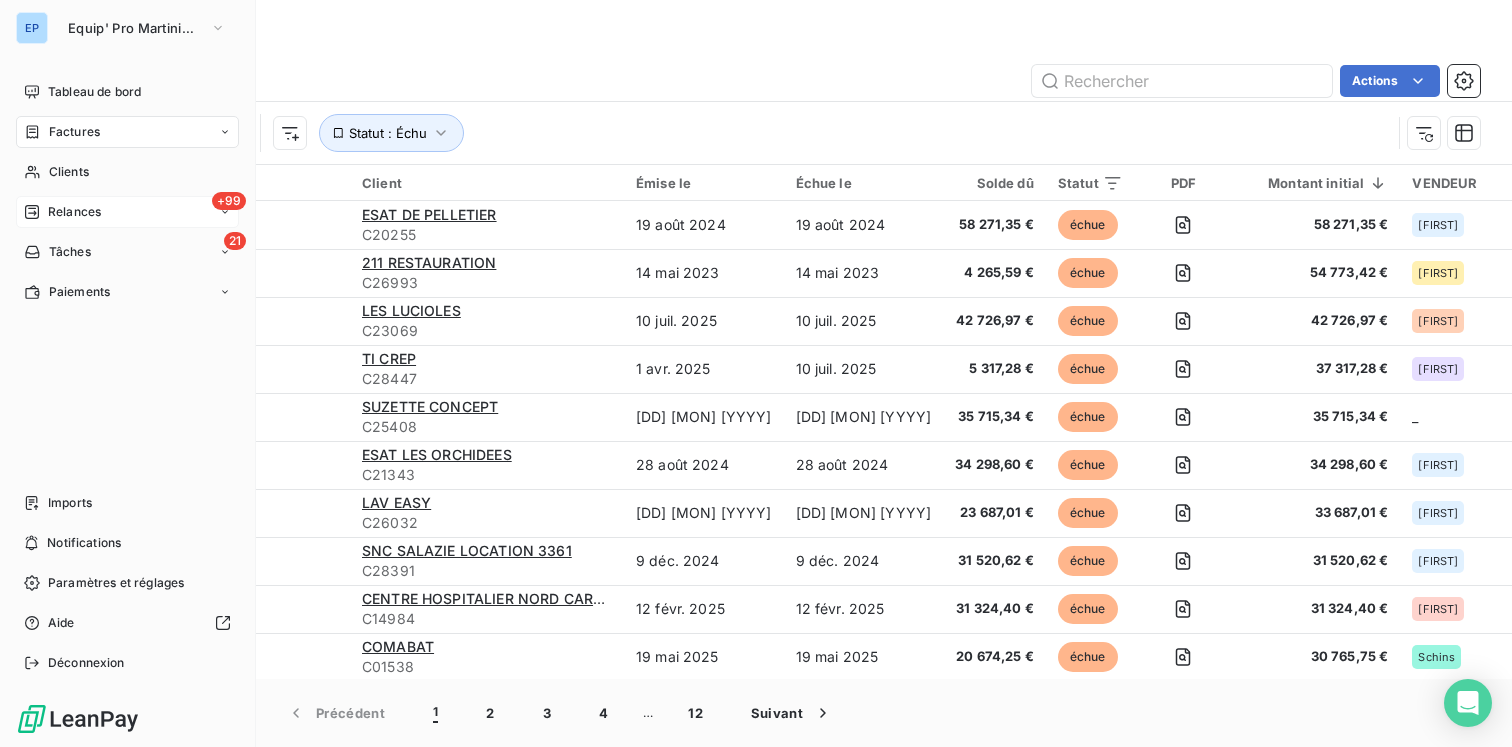 click on "Relances" at bounding box center [74, 212] 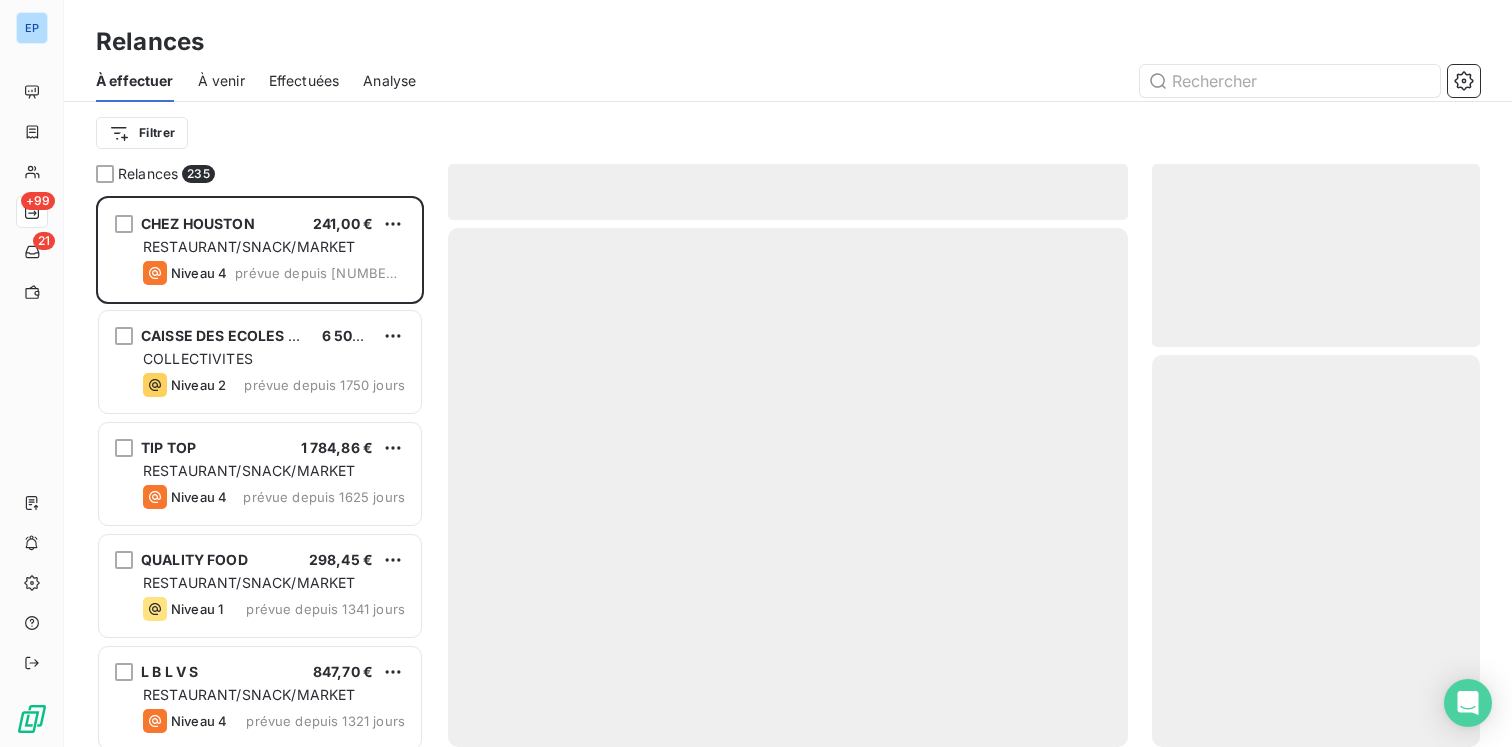 scroll, scrollTop: 1, scrollLeft: 1, axis: both 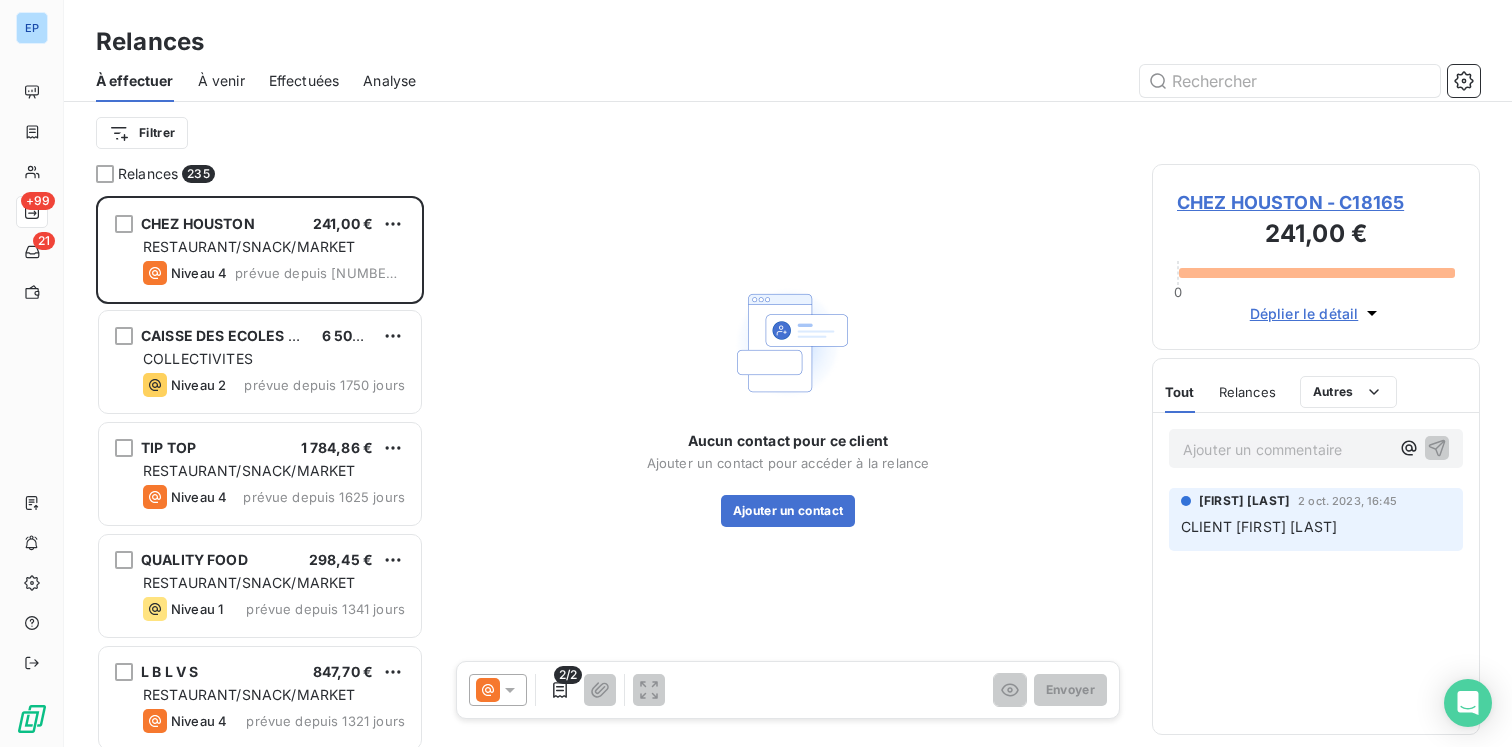 click on "Effectuées" at bounding box center (304, 81) 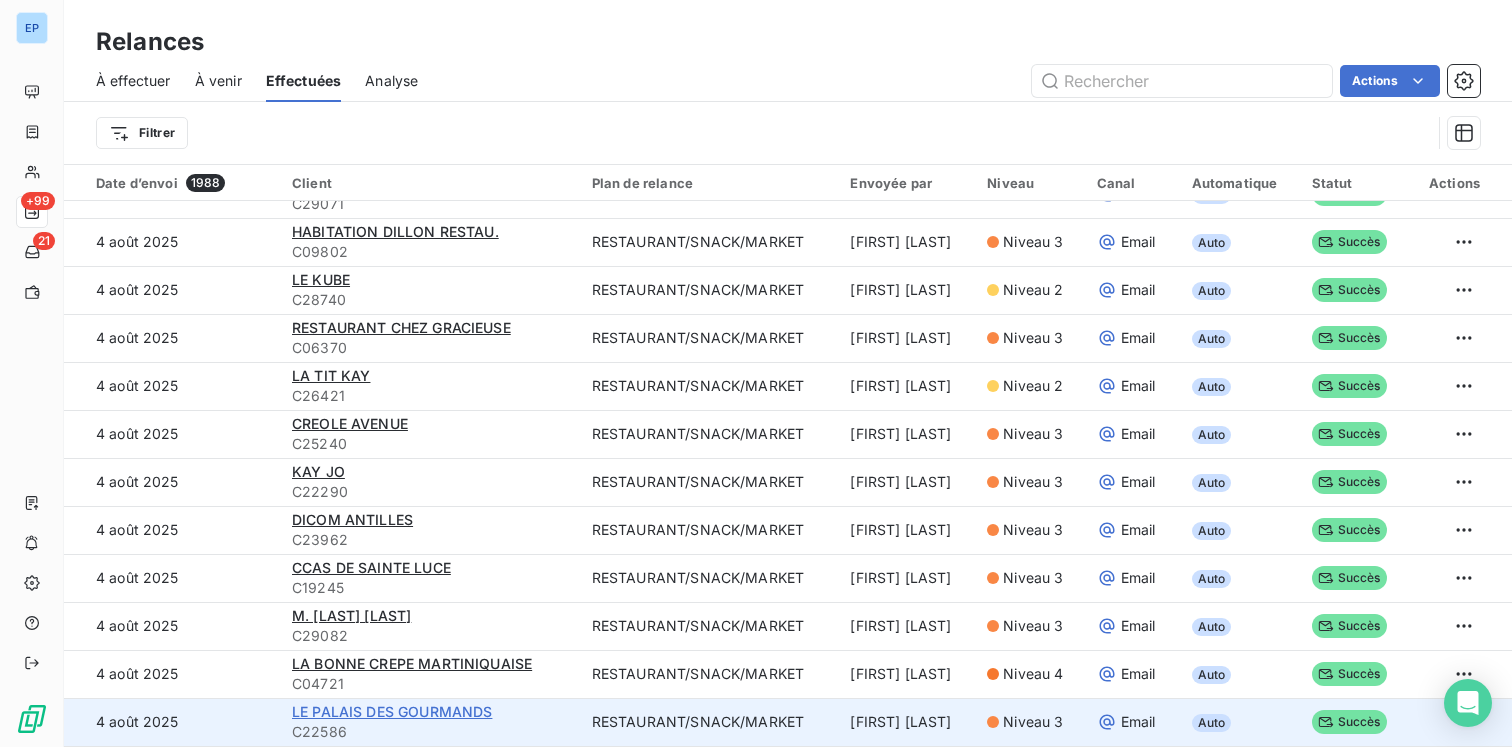 scroll, scrollTop: 364, scrollLeft: 0, axis: vertical 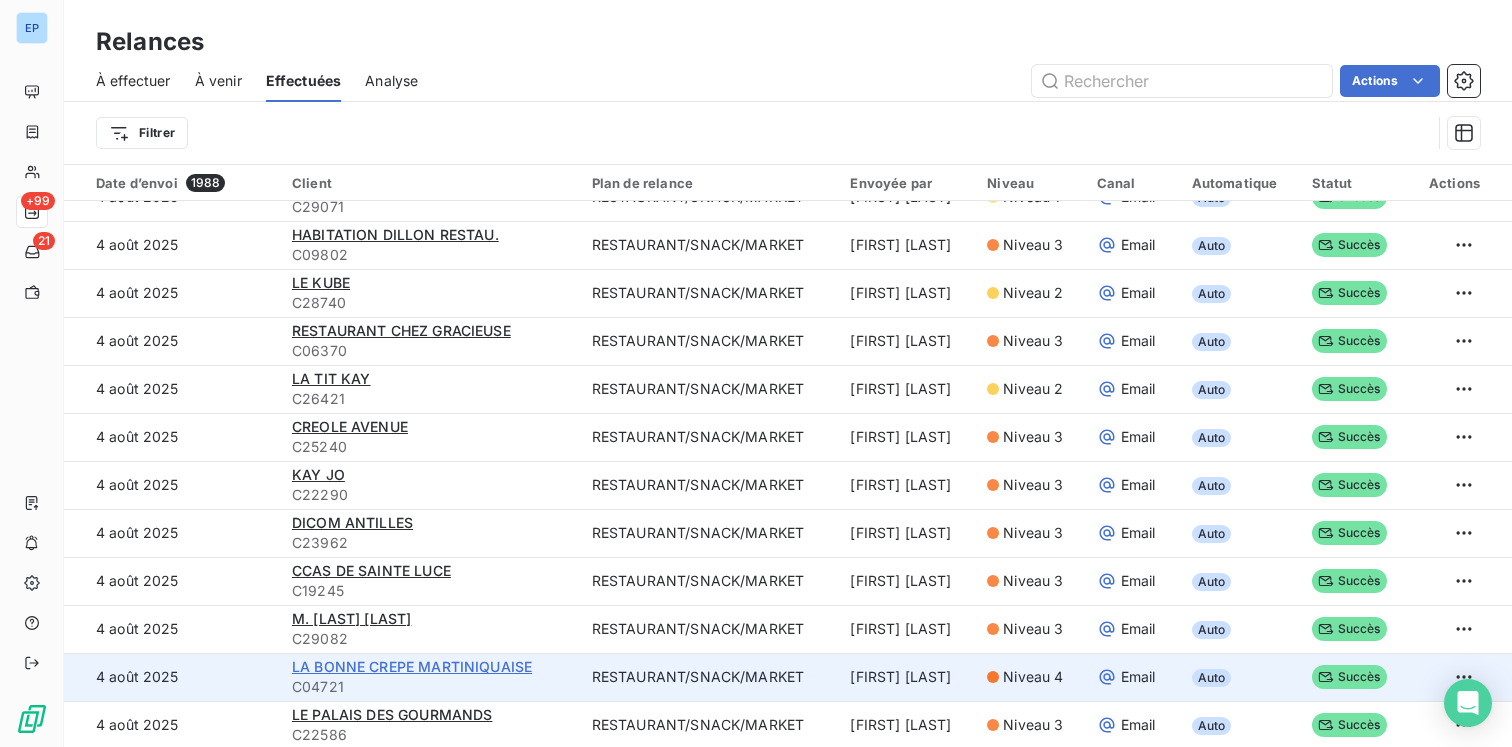click on "LA BONNE CREPE MARTINIQUAISE" at bounding box center (412, 666) 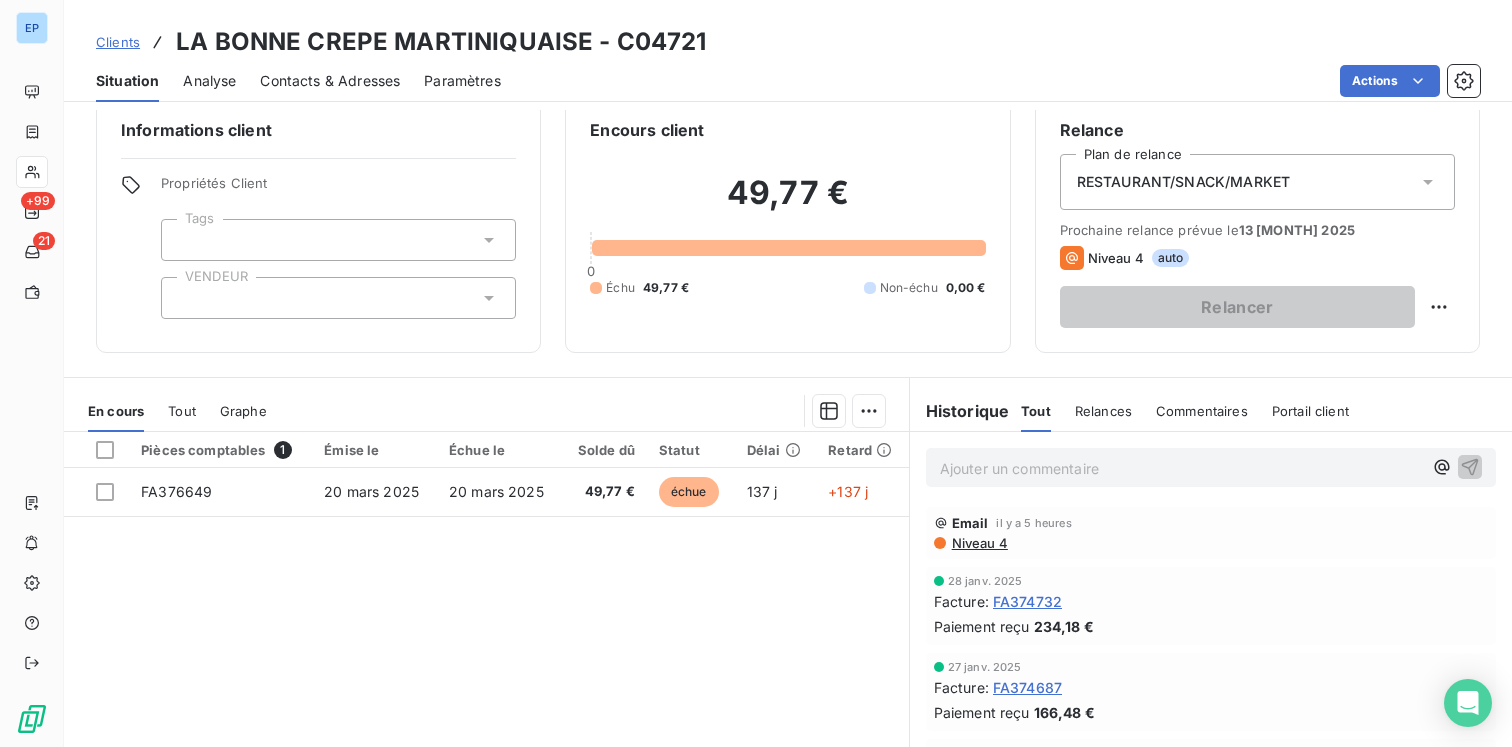 scroll, scrollTop: 31, scrollLeft: 0, axis: vertical 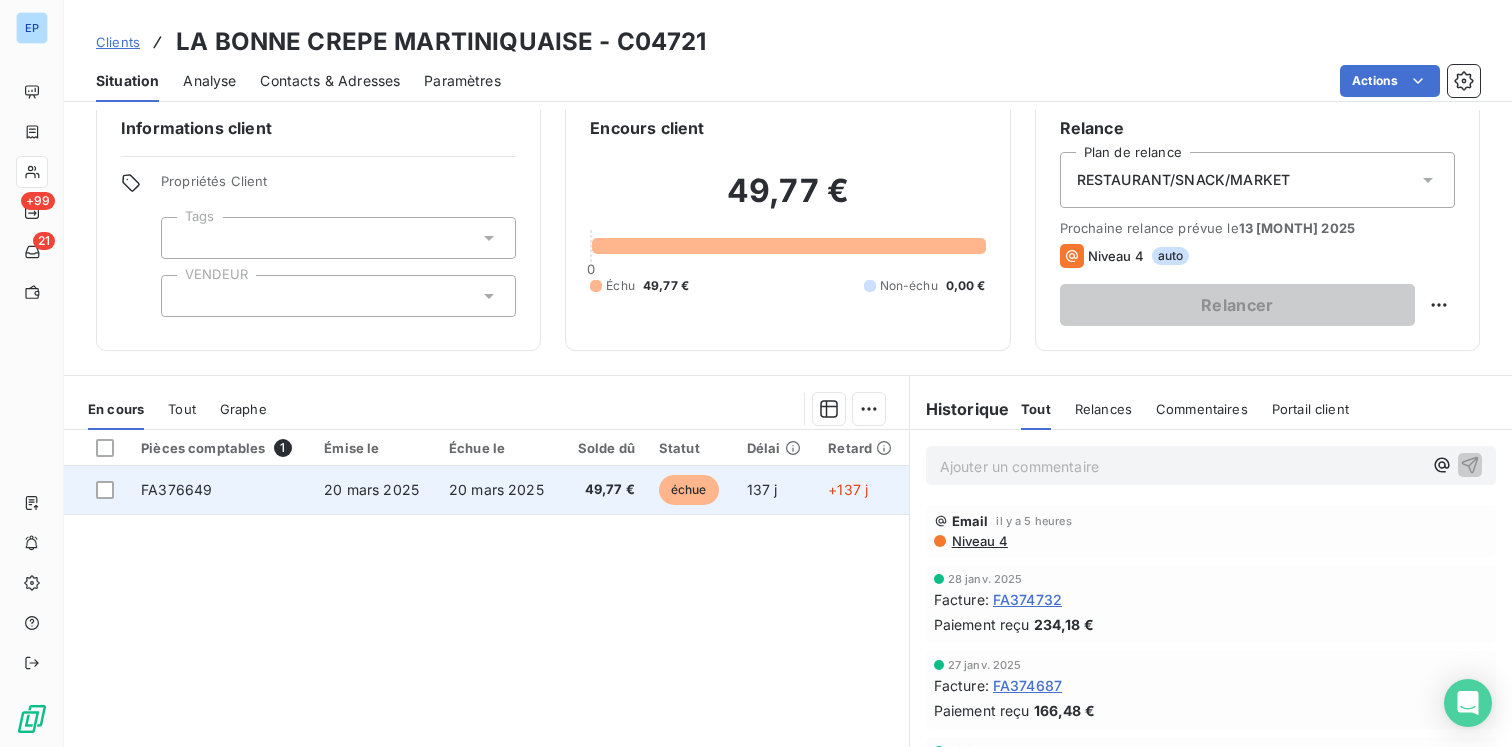 click on "20 mars 2025" at bounding box center (499, 490) 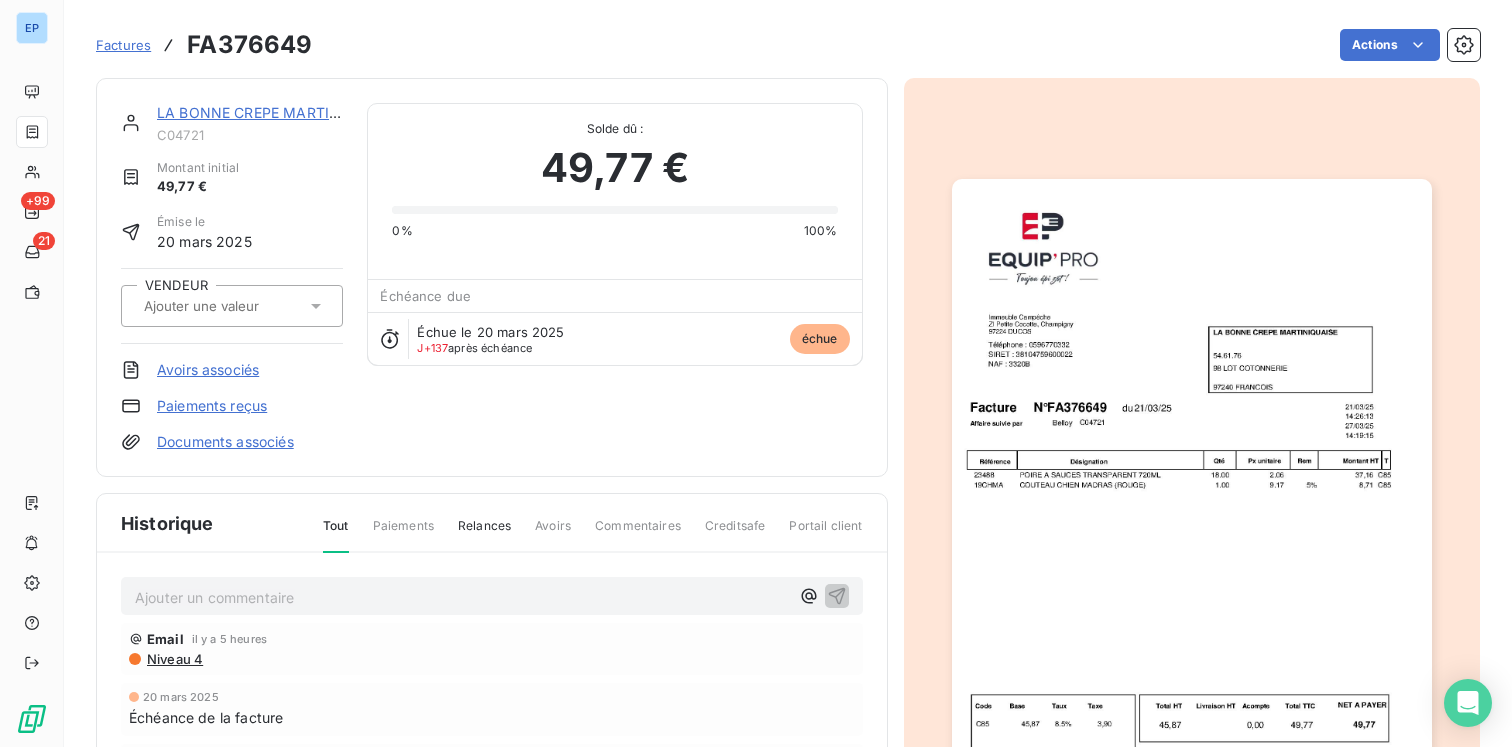 click 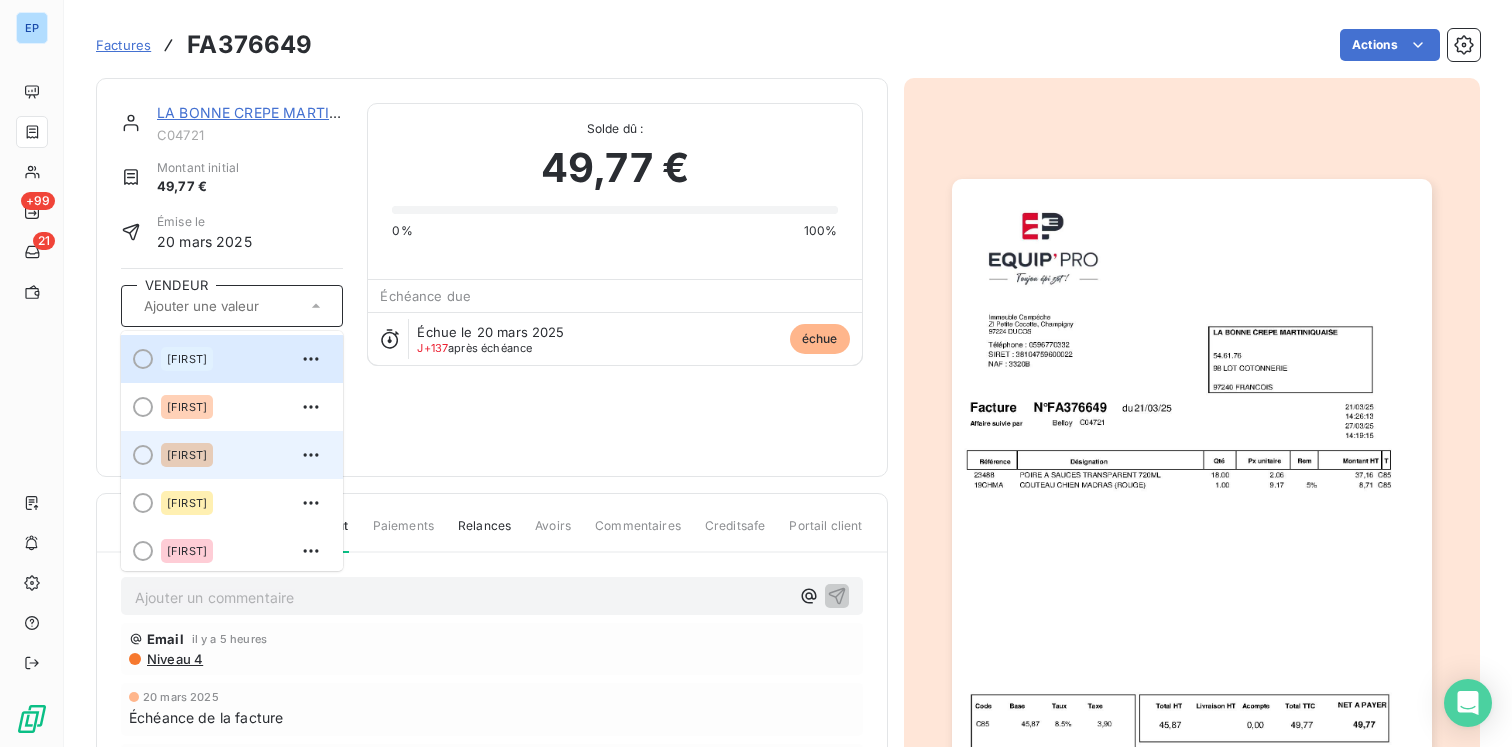 click on "Aurélie" at bounding box center [187, 455] 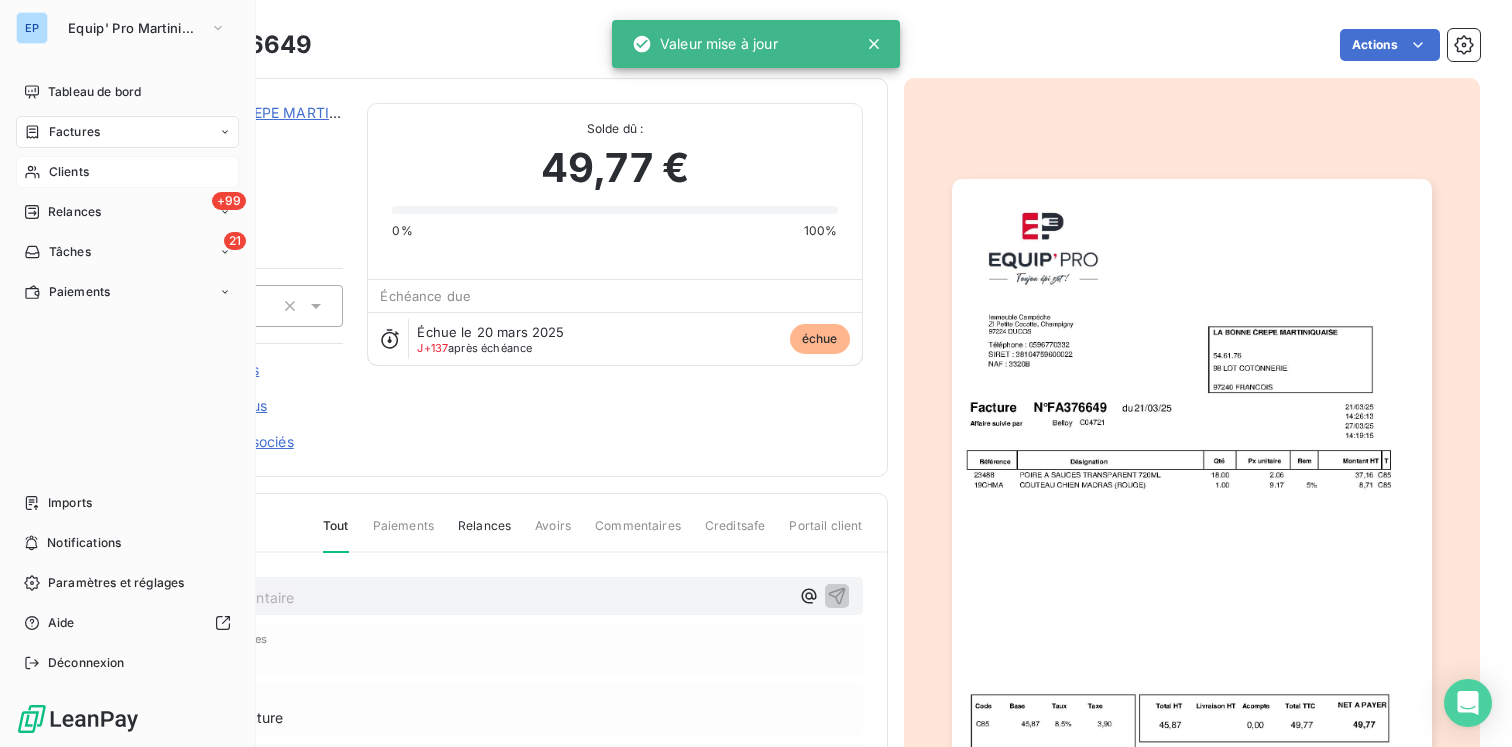 click on "Clients" at bounding box center (69, 172) 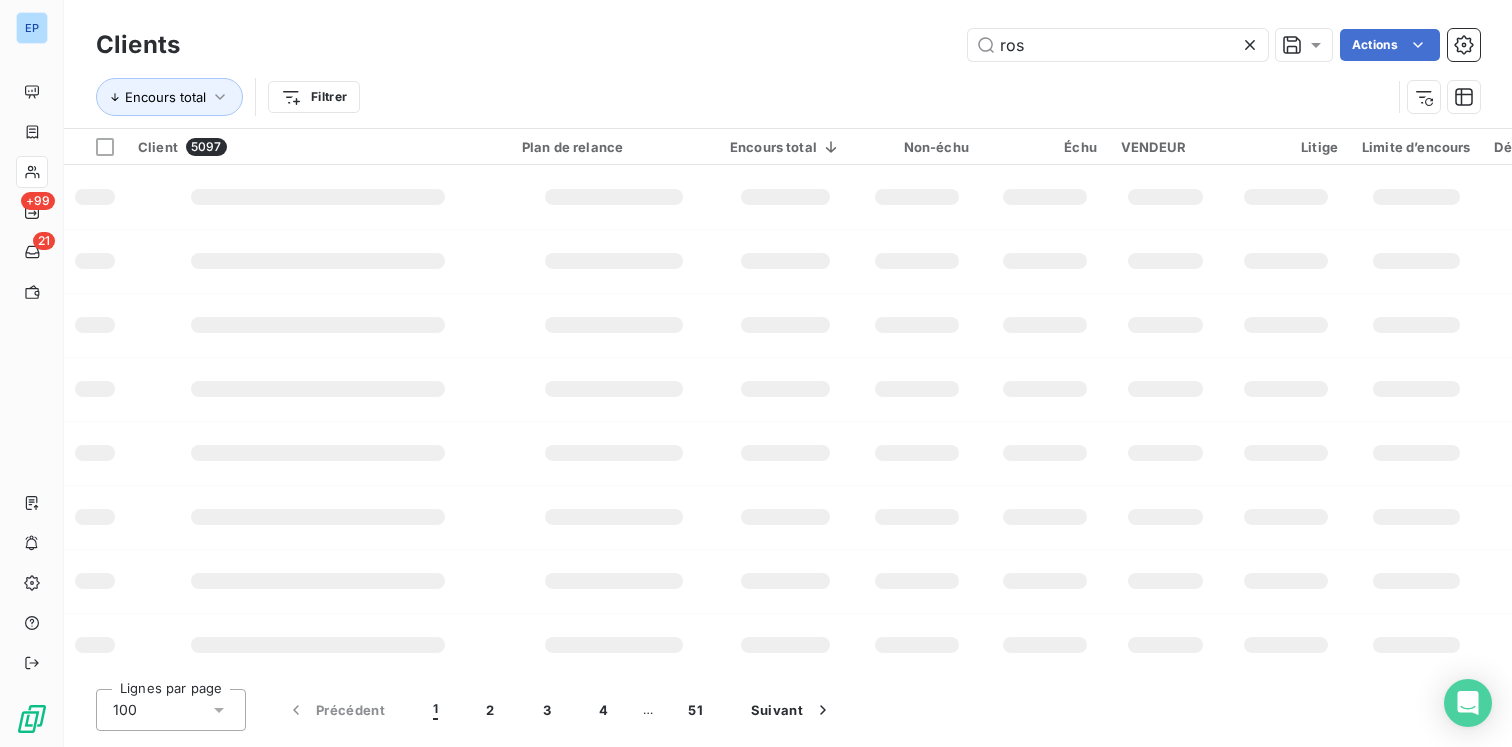 type on "rose" 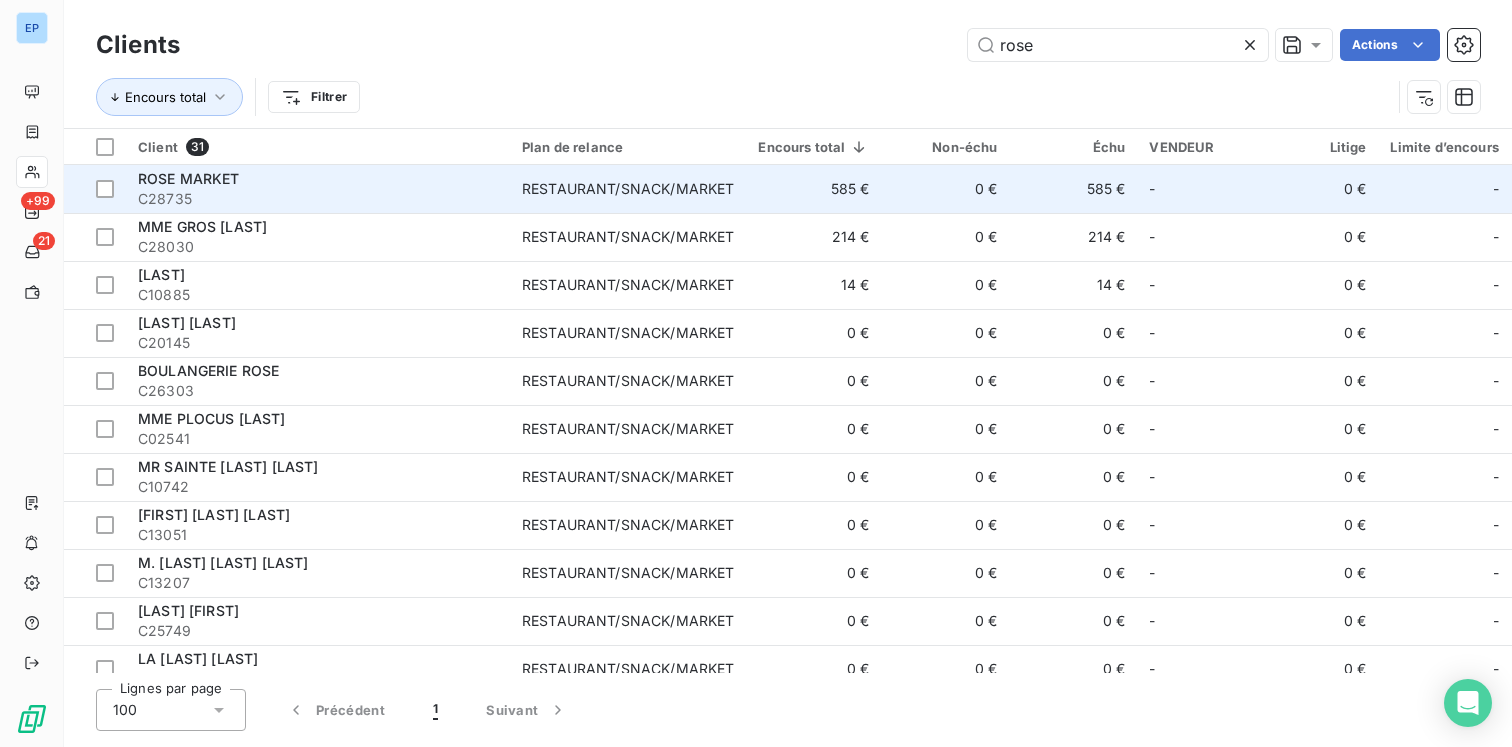 click on "585 €" at bounding box center (813, 189) 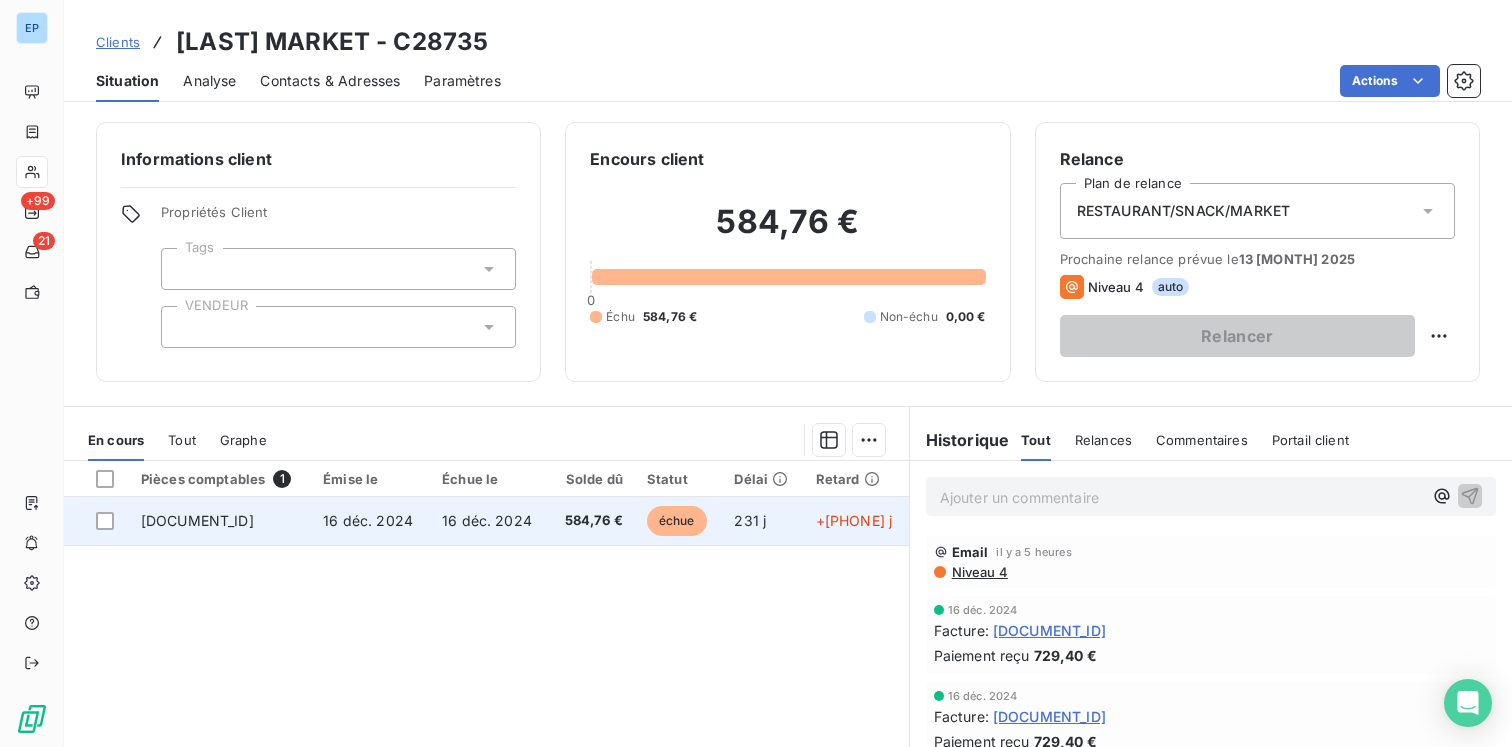 click on "16 déc. 2024" at bounding box center (489, 521) 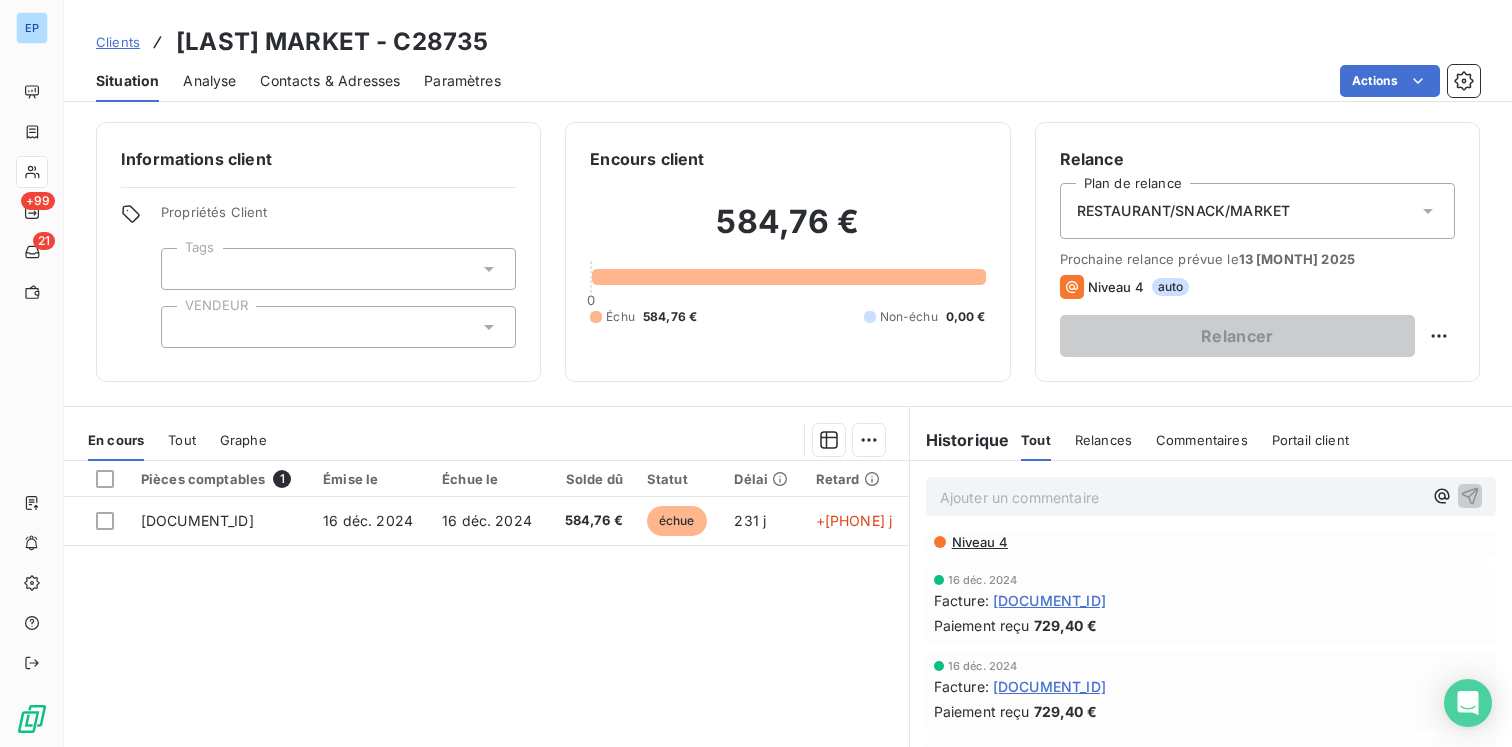 scroll, scrollTop: 0, scrollLeft: 0, axis: both 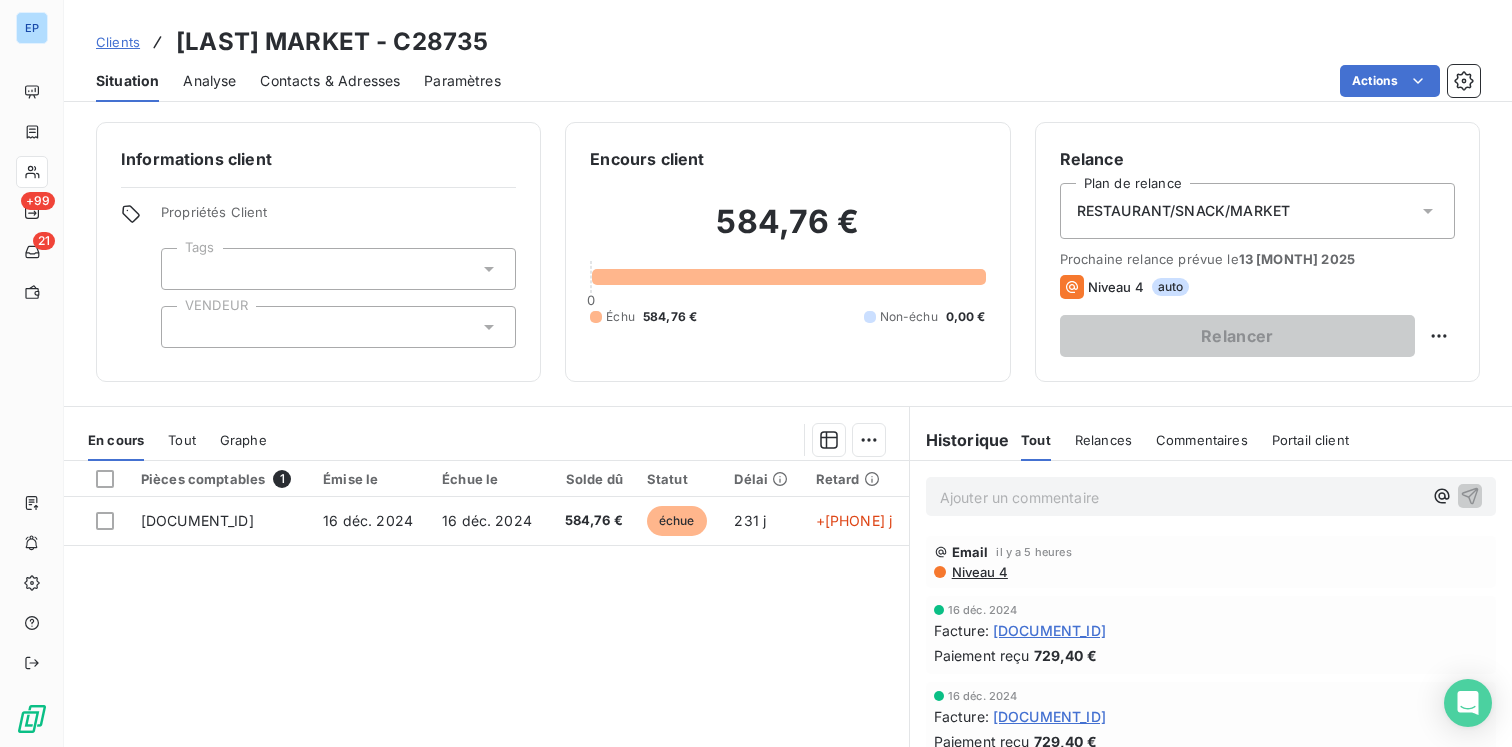 click on "Relances" at bounding box center [1103, 440] 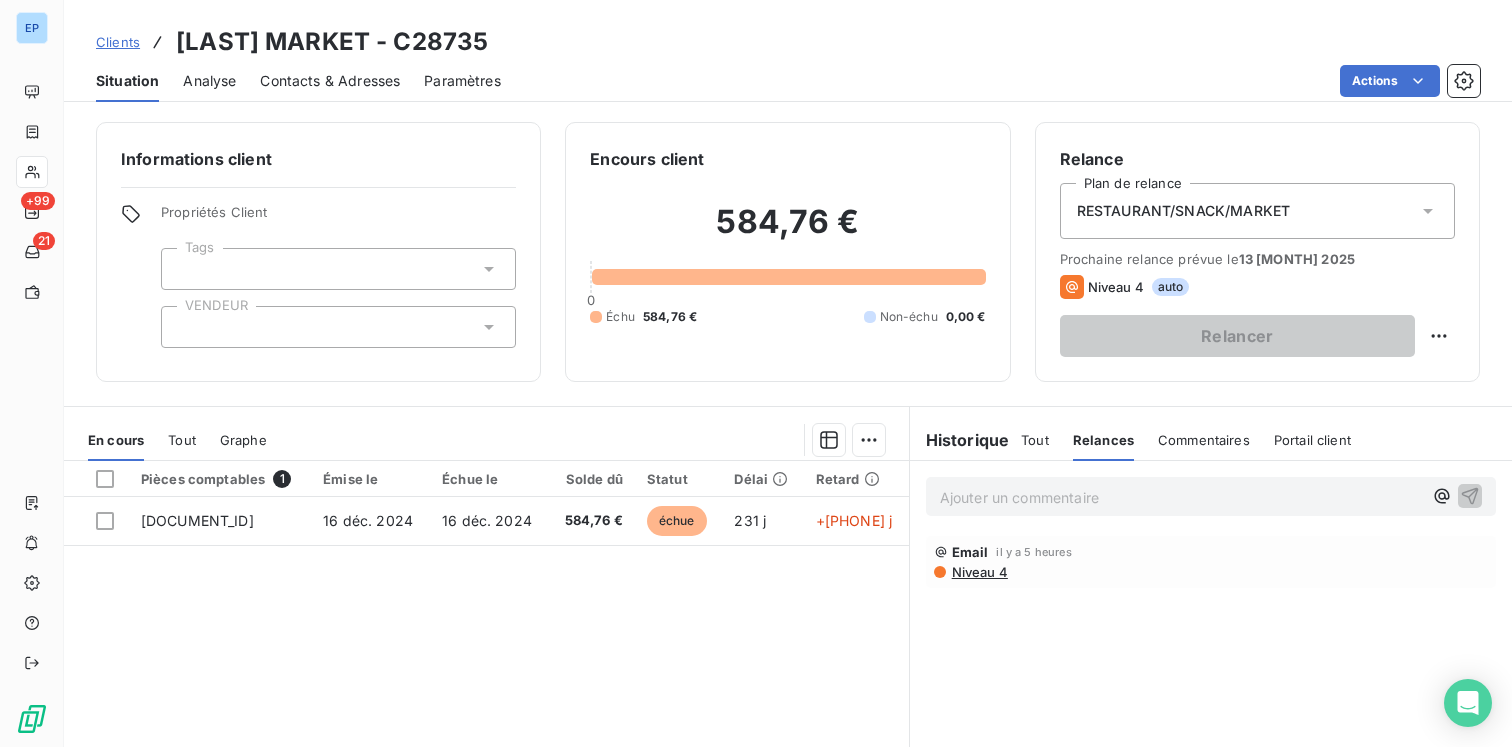 click on "Tout" at bounding box center [1035, 440] 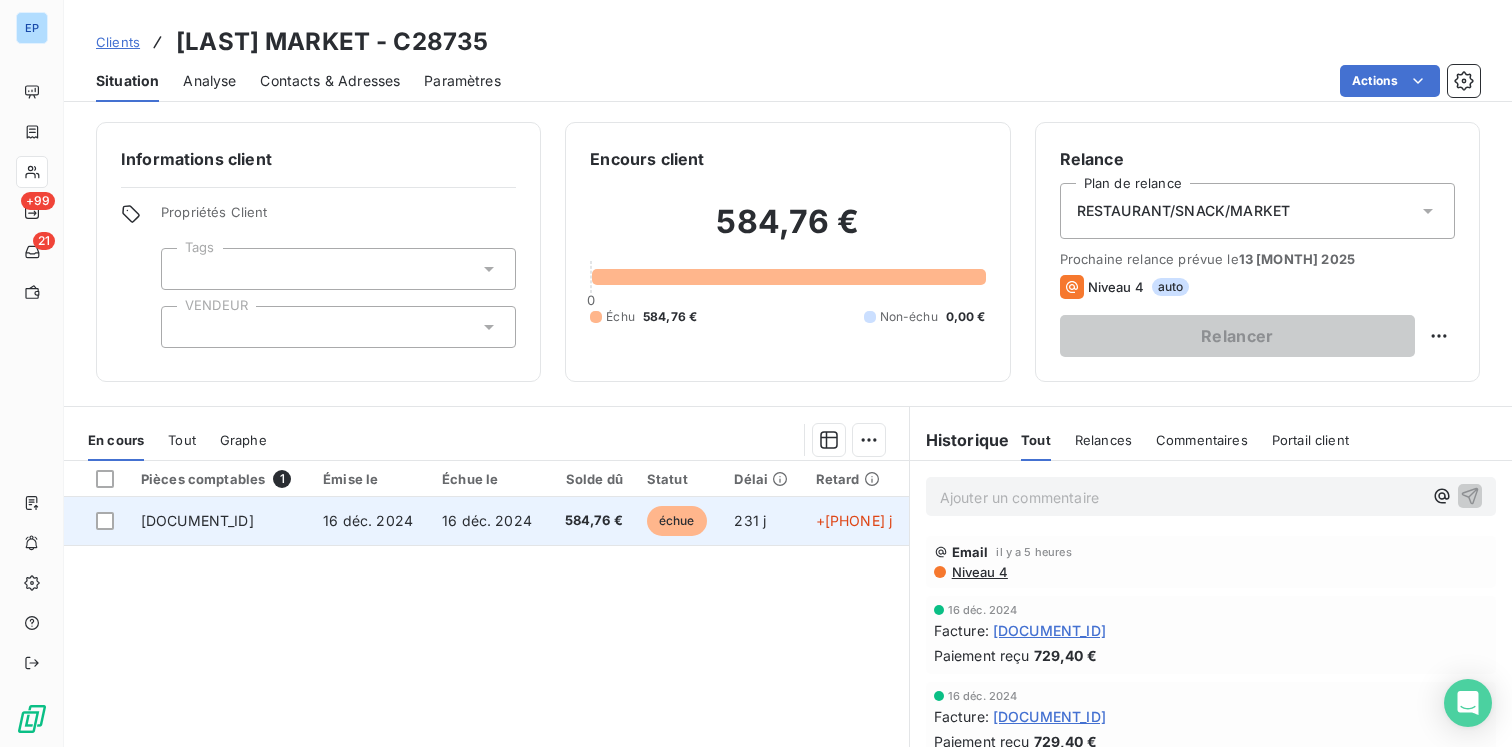 click on "échue" at bounding box center (677, 521) 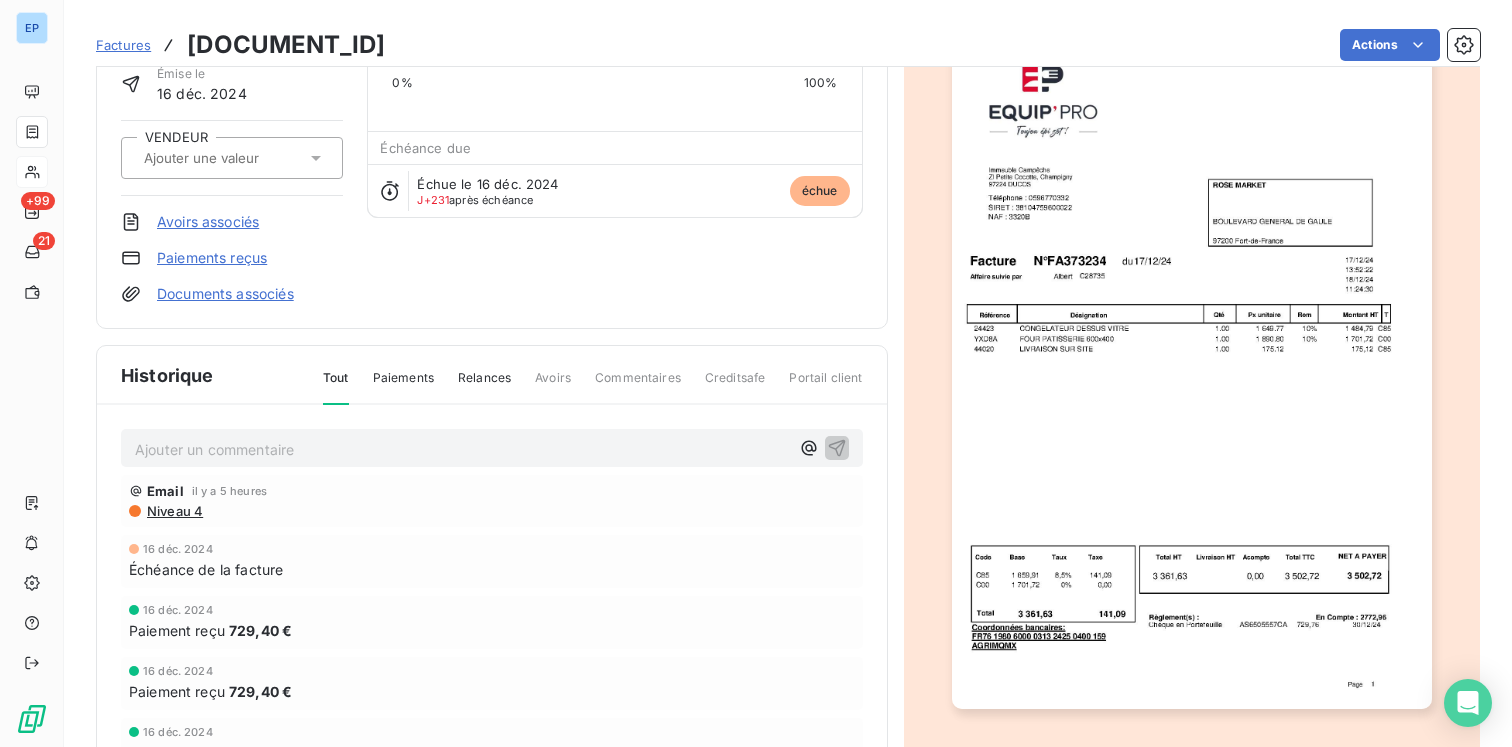 scroll, scrollTop: 0, scrollLeft: 0, axis: both 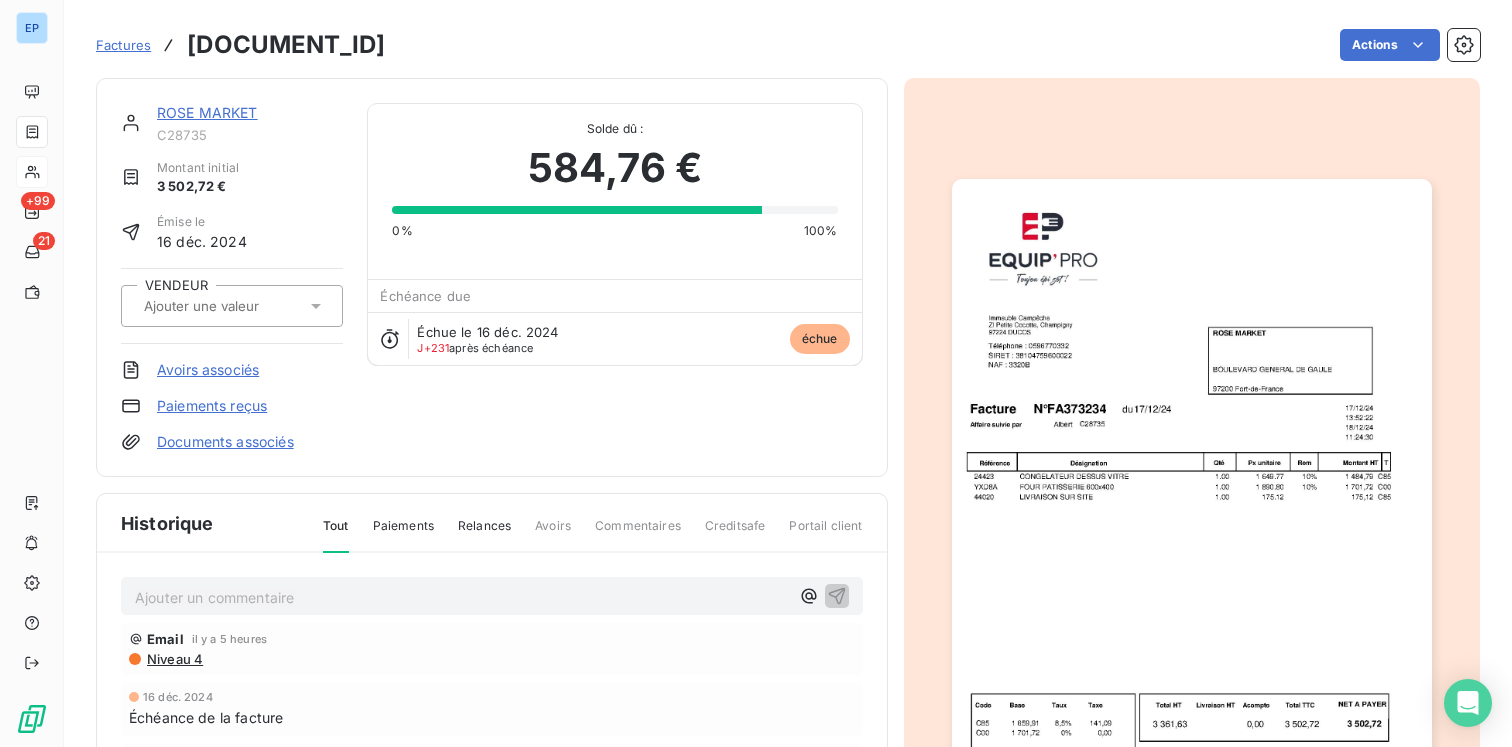 click at bounding box center (222, 306) 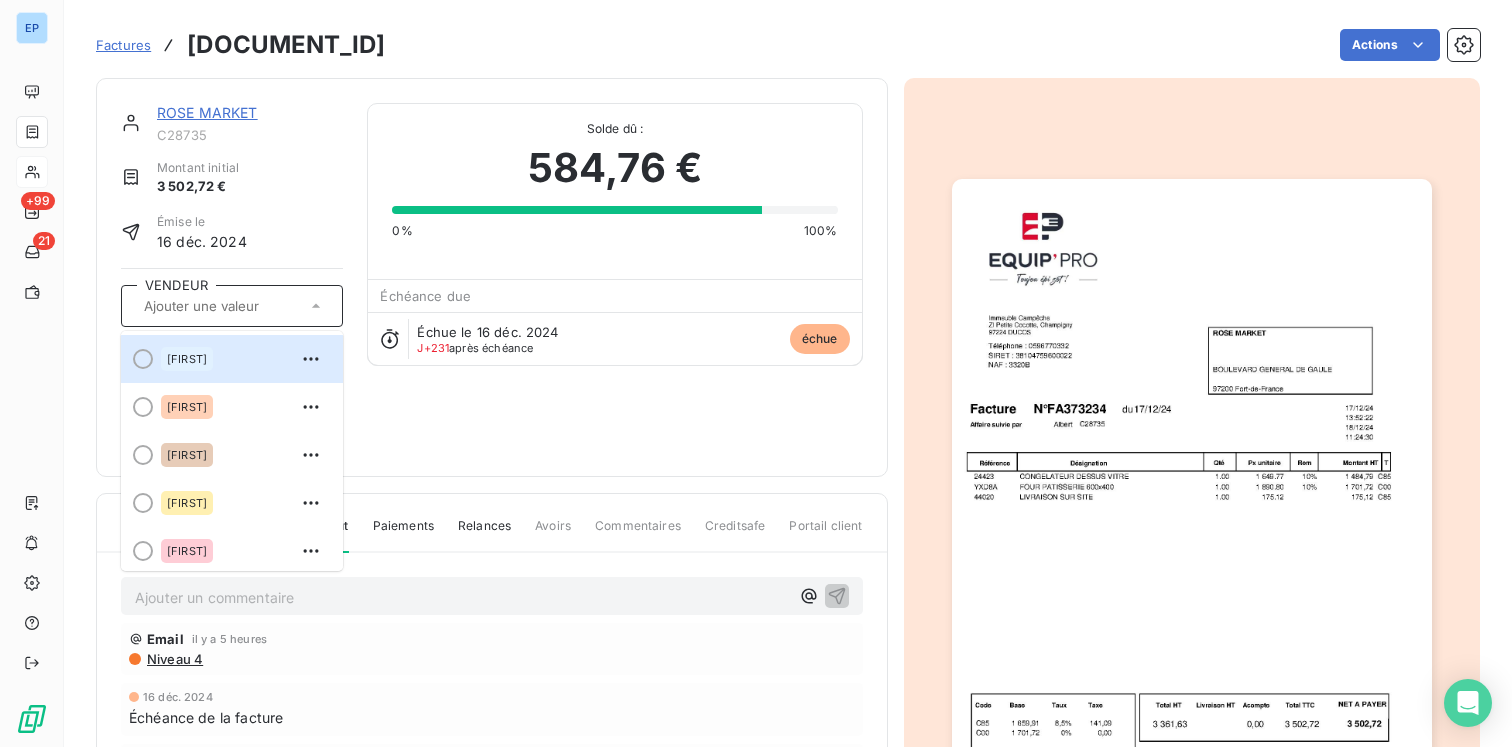 type on "r" 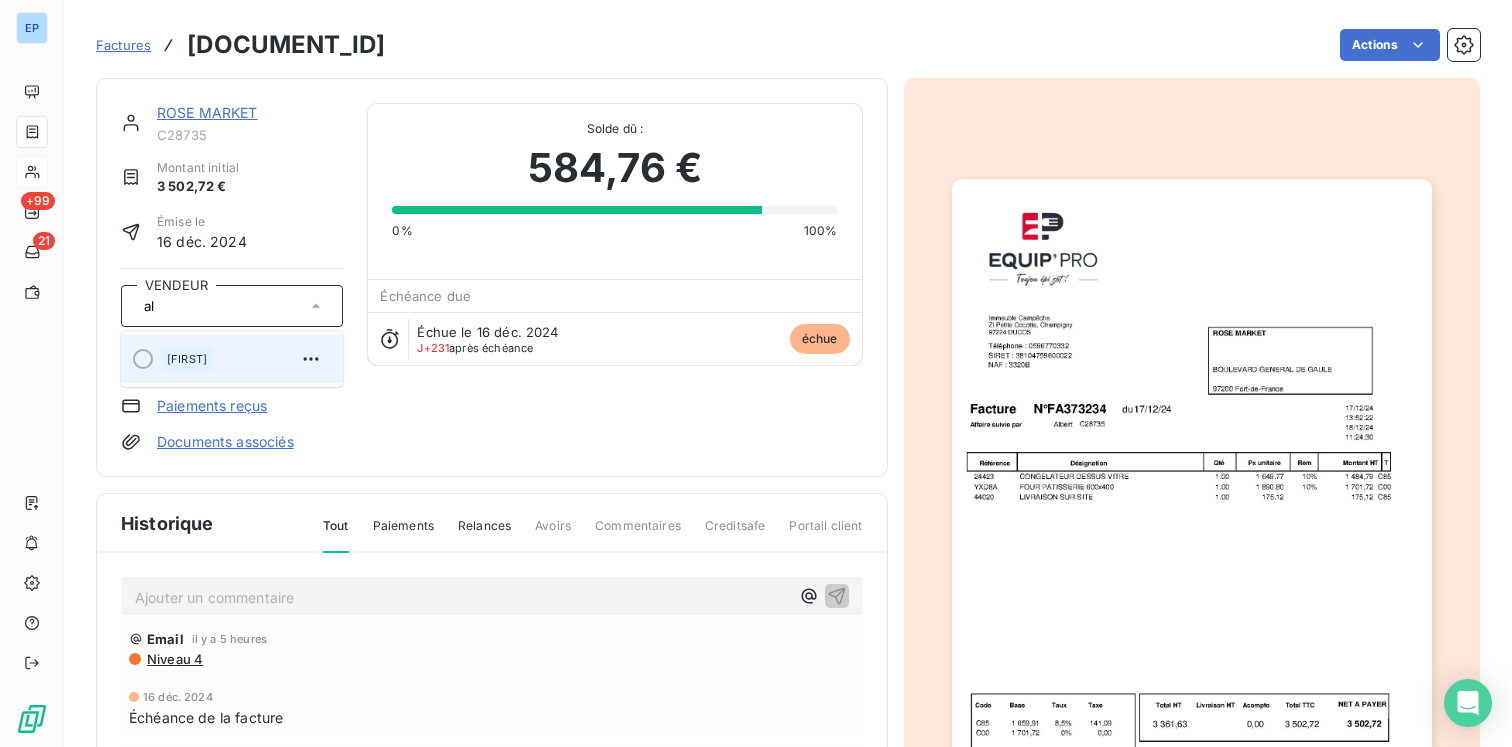 type on "al" 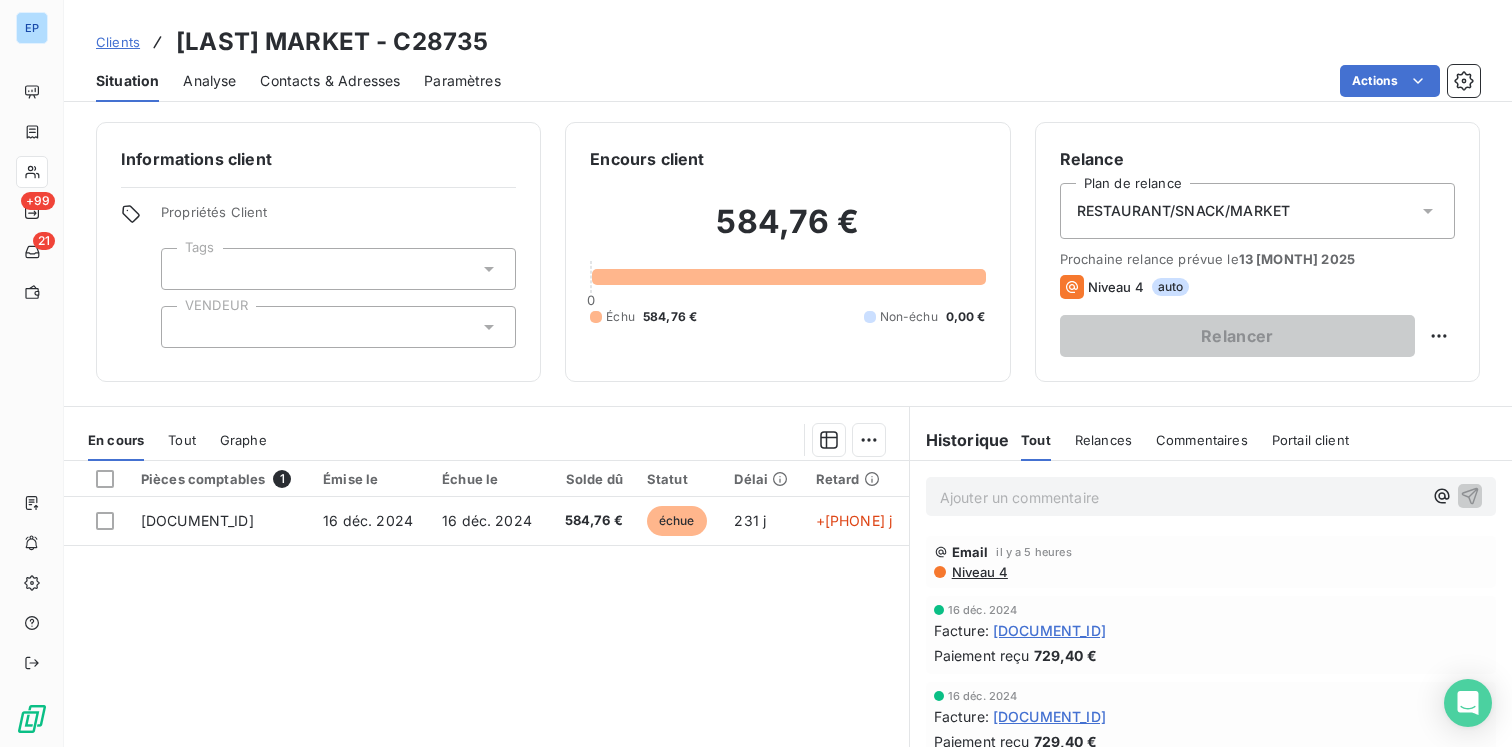 click at bounding box center [338, 327] 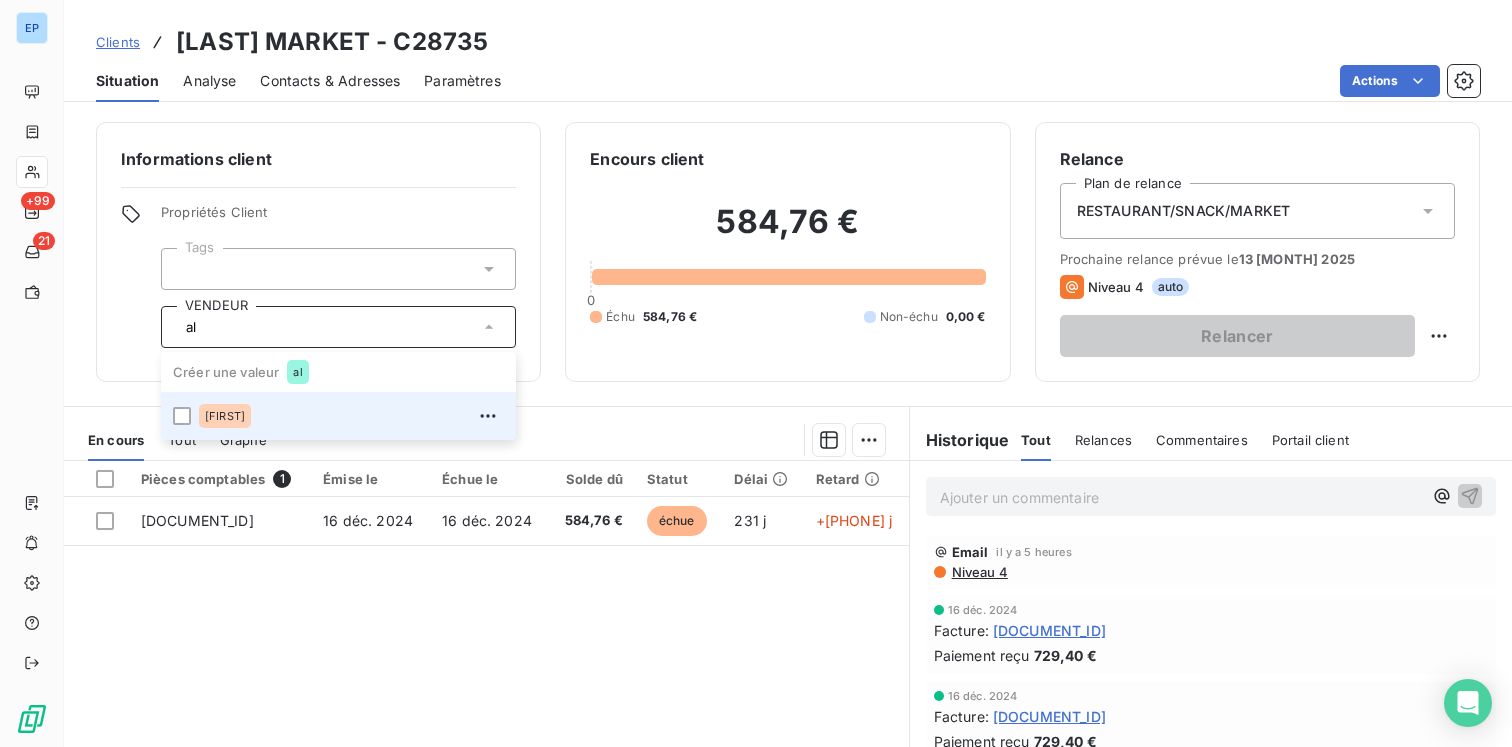 click on "Albert" at bounding box center [351, 416] 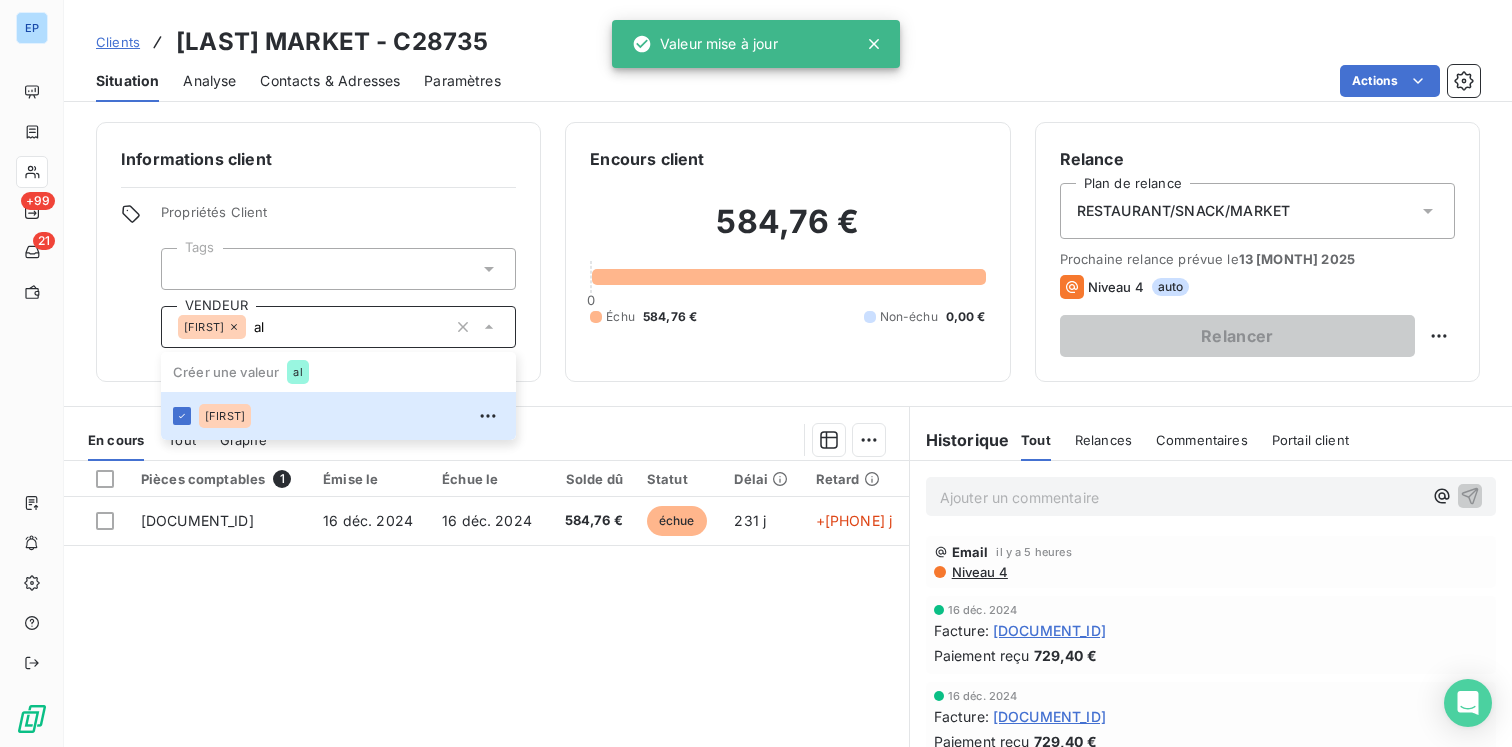 click on "En cours Tout Graphe Pièces comptables 1 Émise le Échue le Solde dû Statut Délai   Retard   FA373234 16 déc. 2024 16 déc. 2024 584,76 € échue 231 j +231 j Lignes par page 25 Précédent 1 Suivant Historique Tout Relances Commentaires Portail client Tout Relances Commentaires Portail client Ajouter un commentaire ﻿ Email il y a 5 heures Niveau 4 16 déc. 2024 Facture  : FA373234 Paiement reçu 729,40 € 16 déc. 2024 Facture  : FA373234 Paiement reçu 729,40 € 16 déc. 2024 Facture  : FA373234 Paiement reçu 729,76 € 16 déc. 2024 Facture  : FA373234 Paiement reçu 729,40 €" at bounding box center (788, 656) 